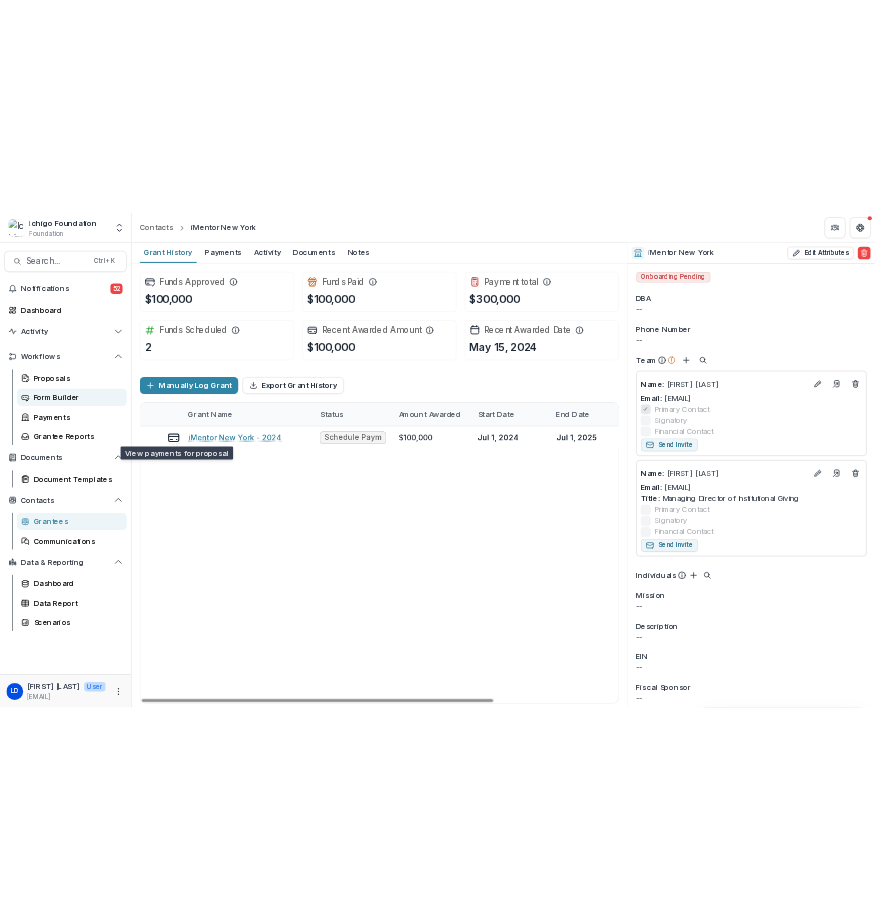 scroll, scrollTop: 0, scrollLeft: 0, axis: both 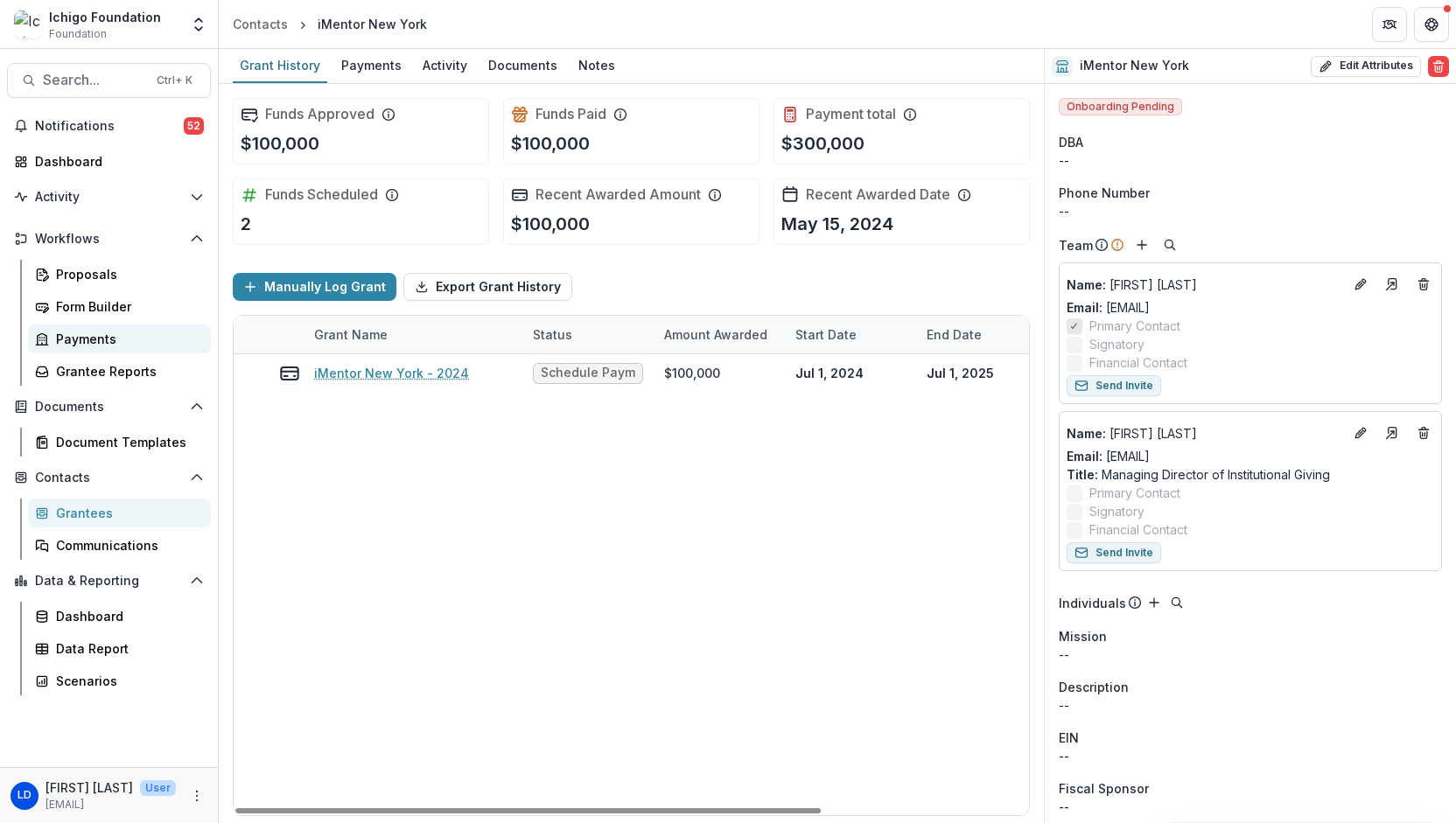 click on "Payments" at bounding box center (126, 338) 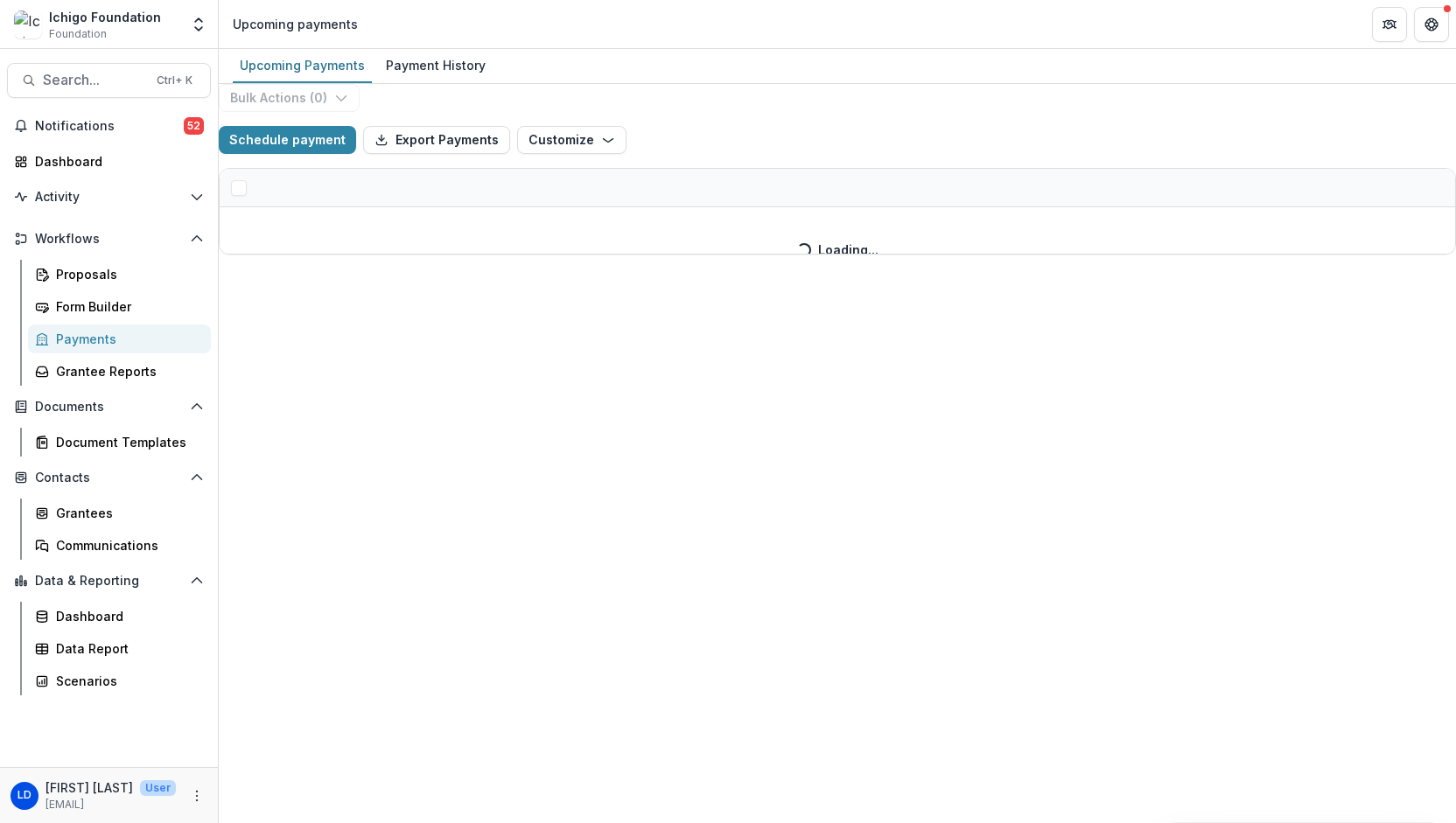 select on "******" 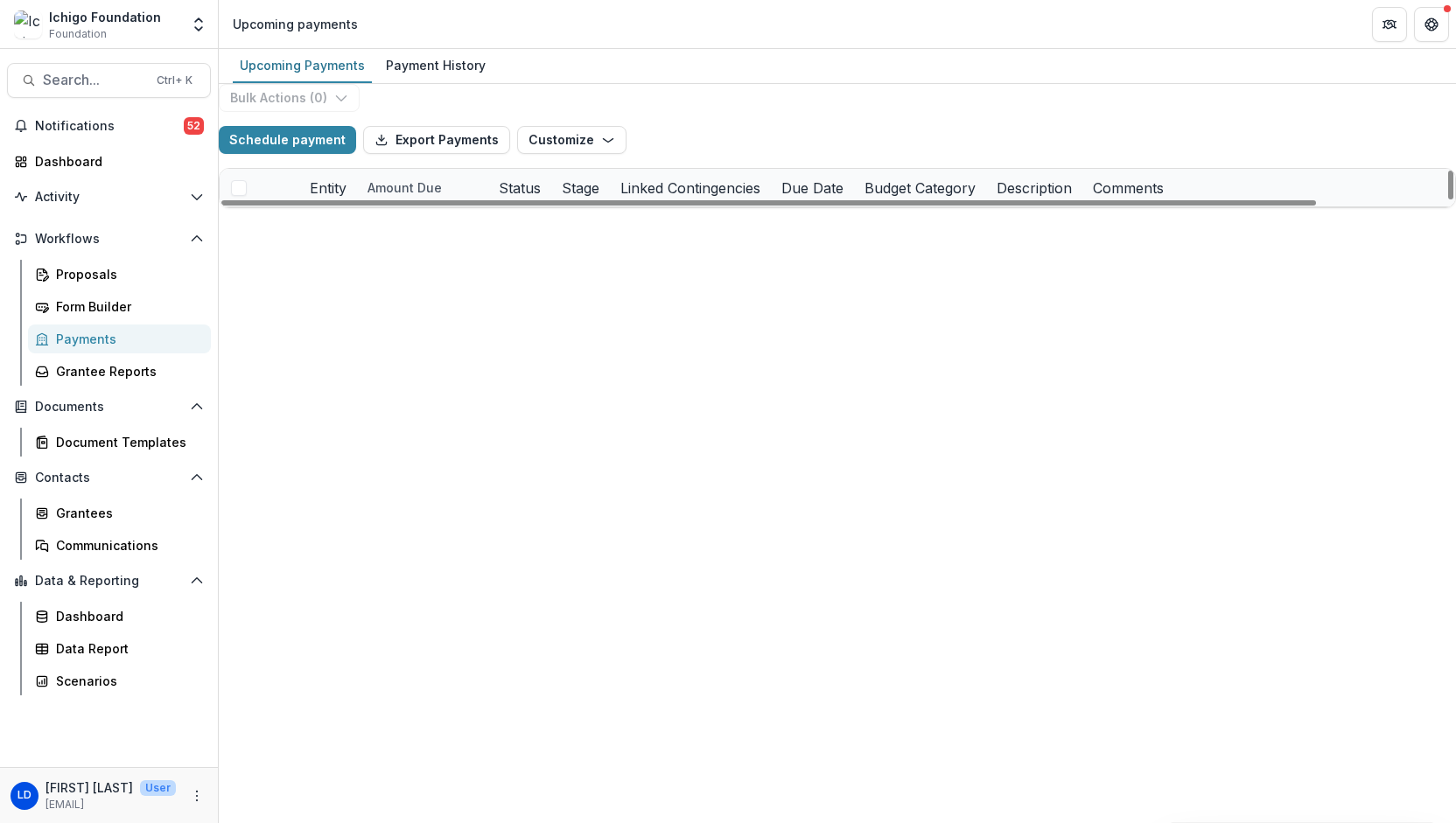 click at bounding box center [239, 227] 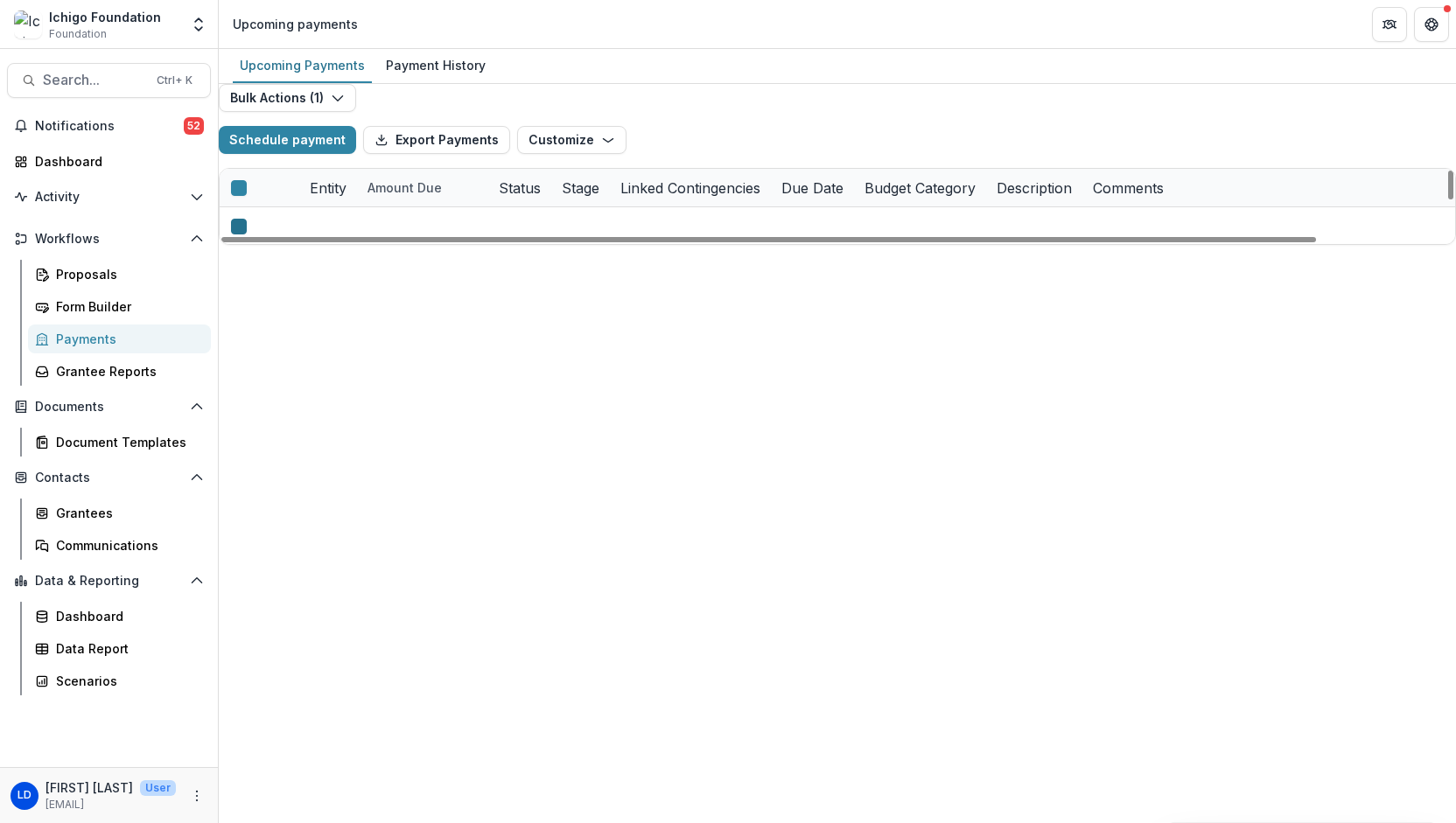 select on "******" 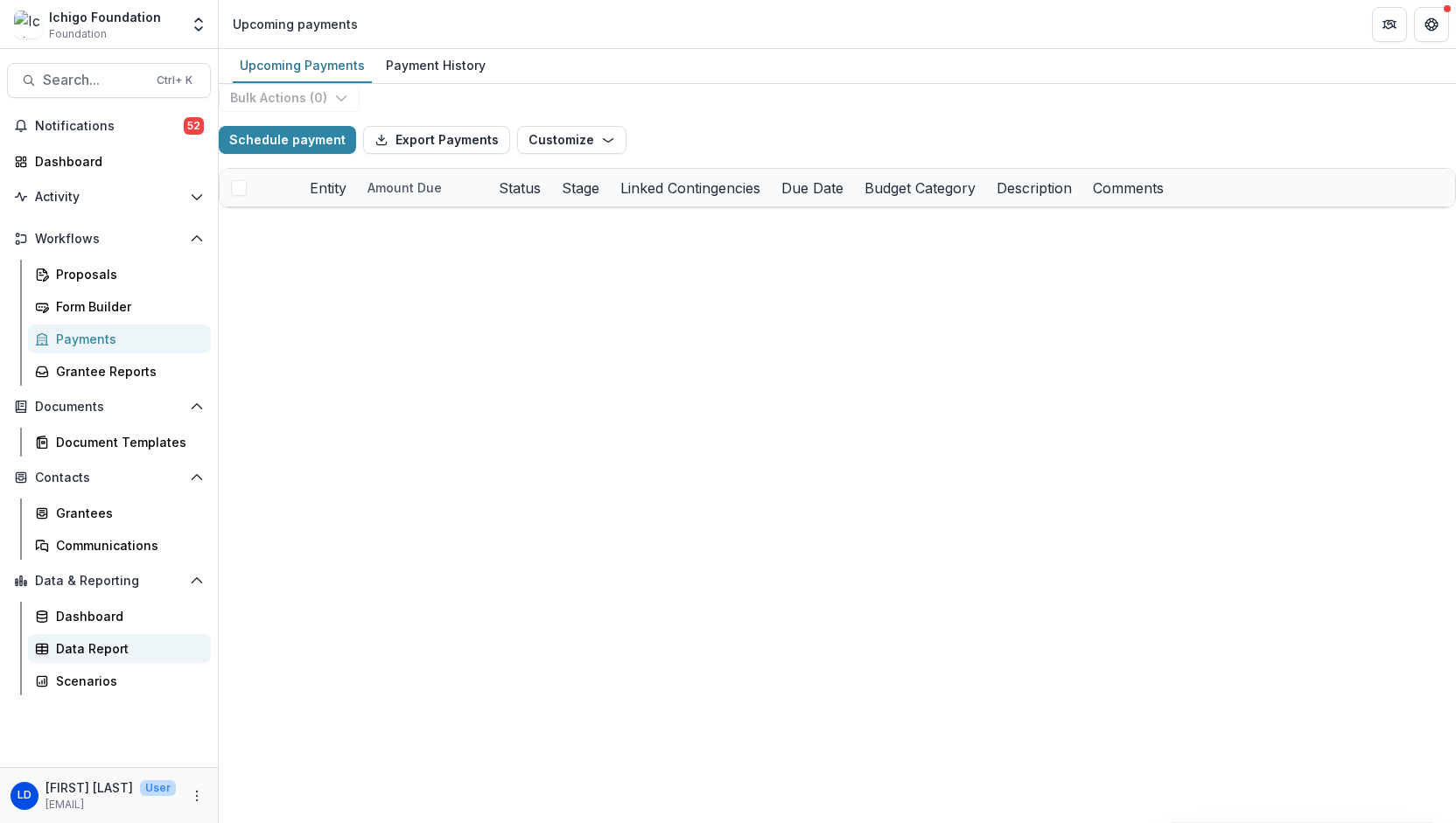 click on "Data Report" at bounding box center [126, 648] 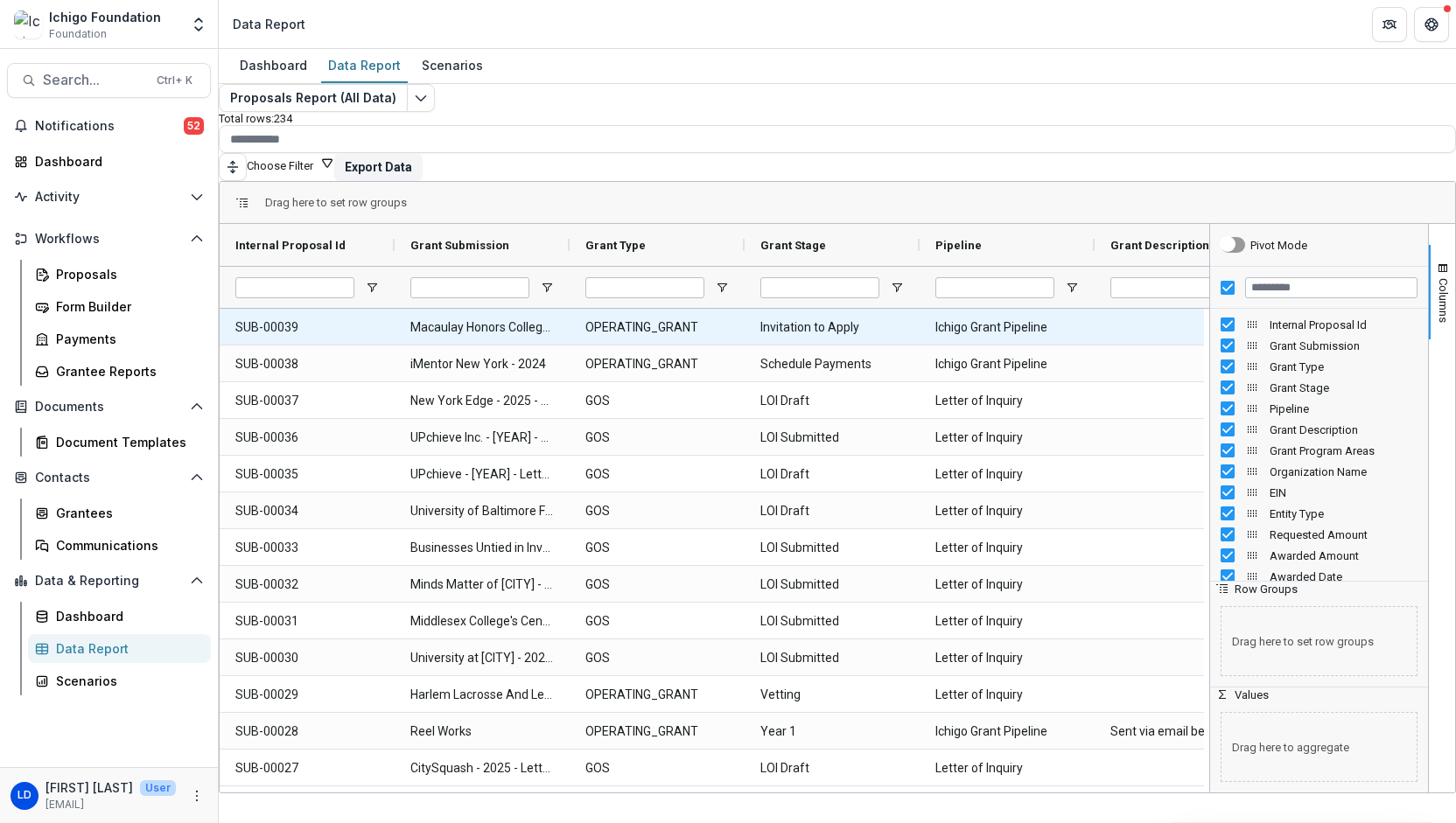 click on "Macaulay Honors College Foundation - 2025 - Ichigo Foundation Application" at bounding box center (482, 327) 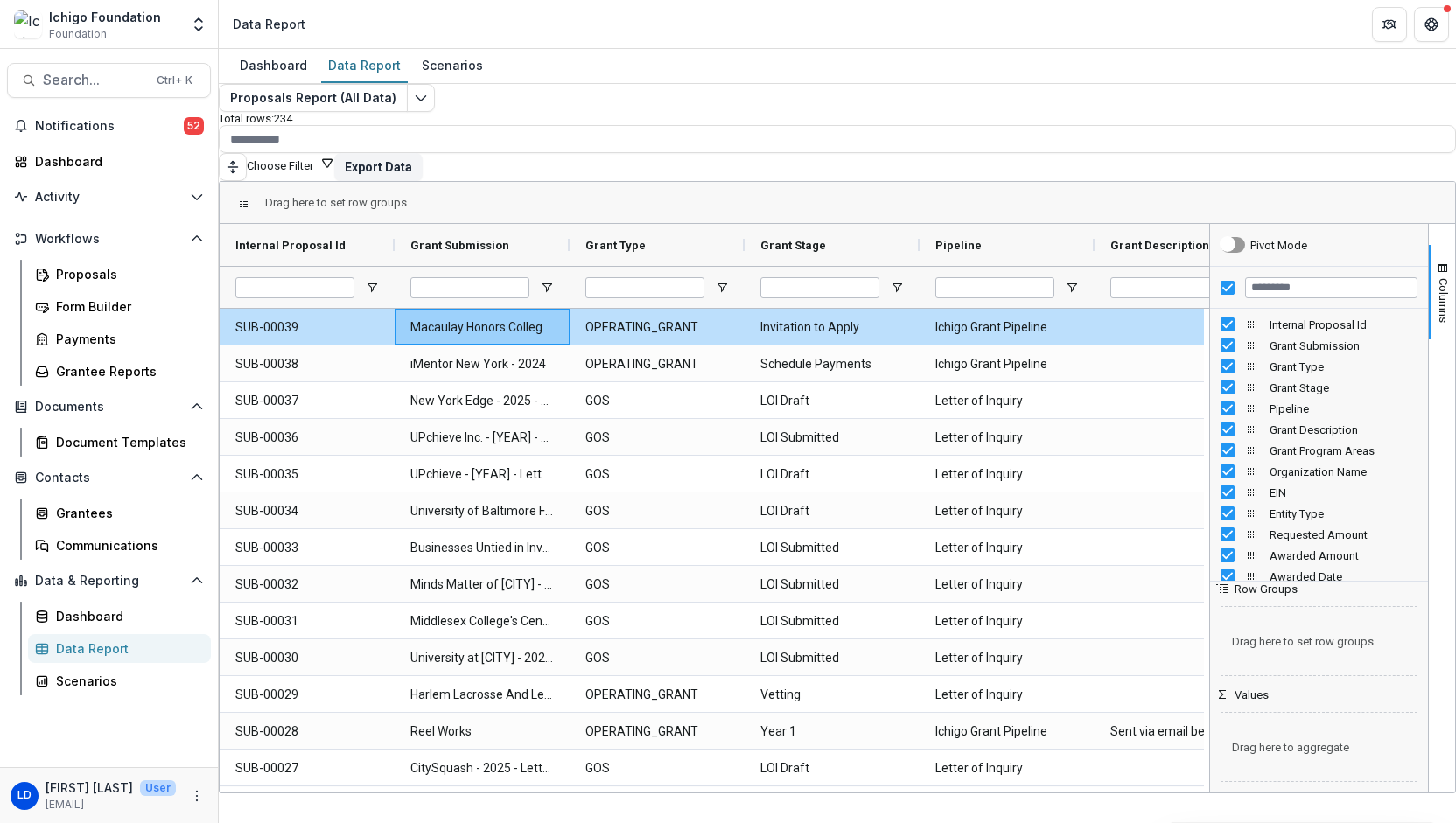 click on "Pivot Mode" at bounding box center (1319, 245) 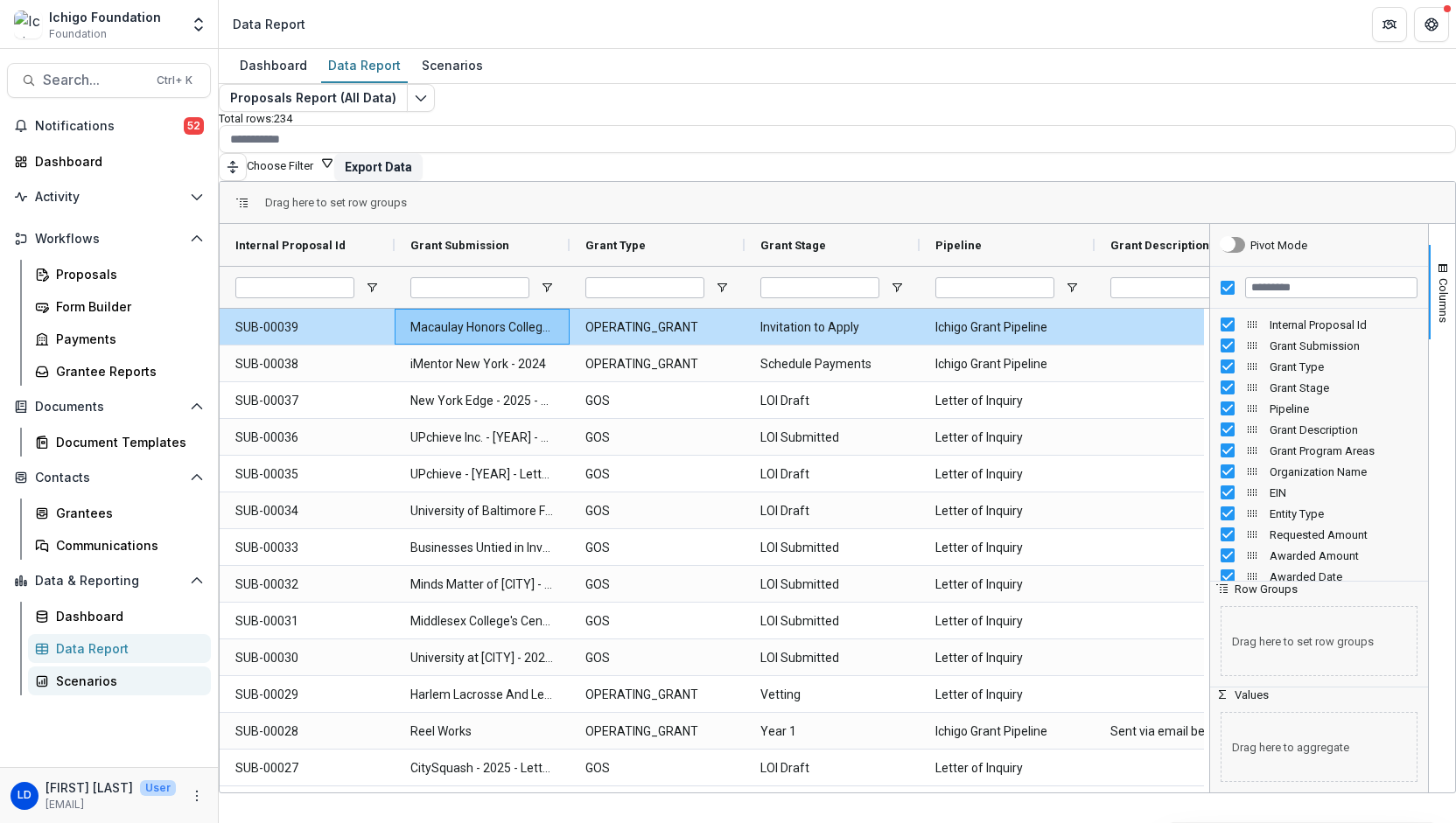 click on "Scenarios" at bounding box center (126, 680) 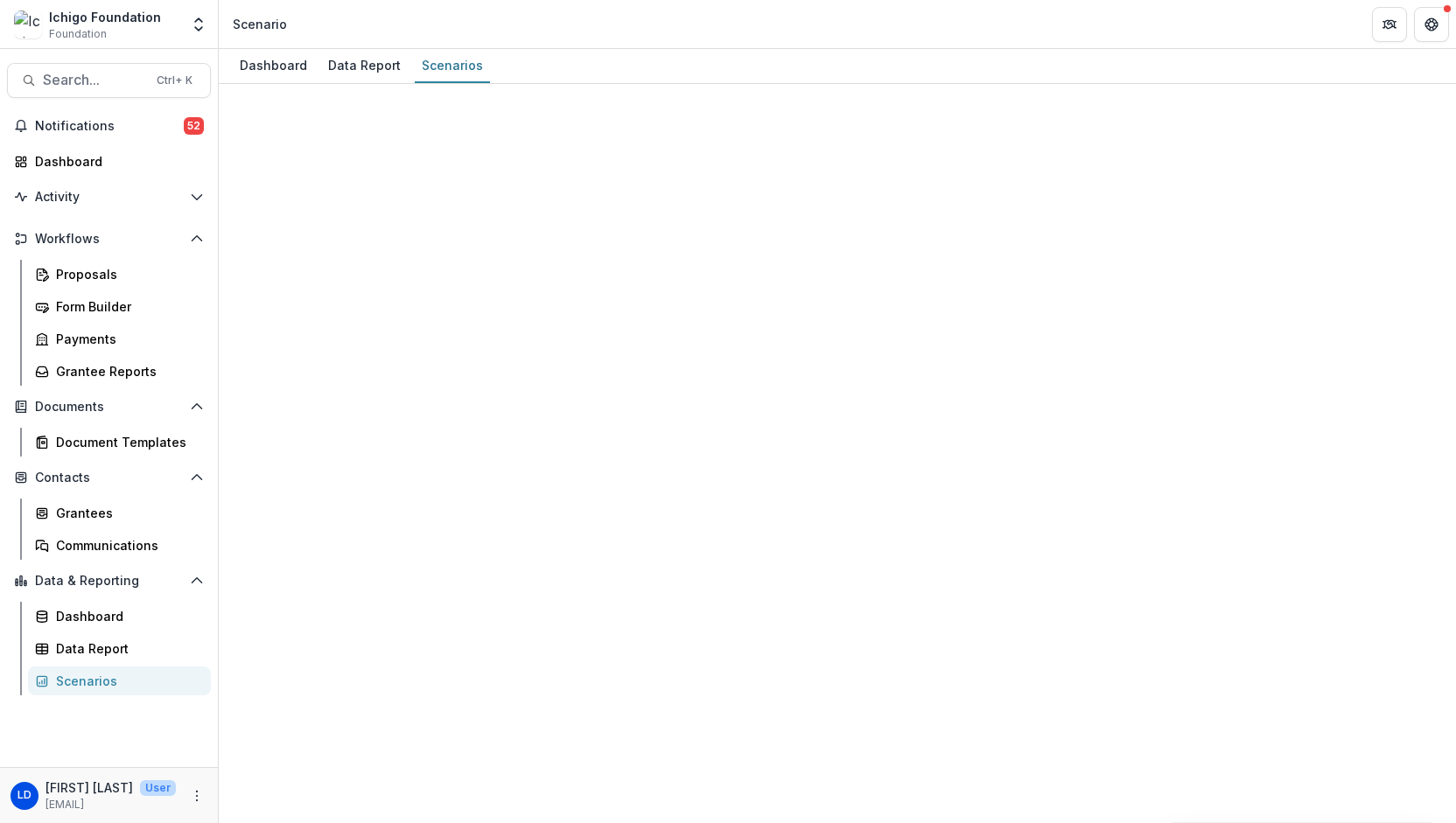 select on "**********" 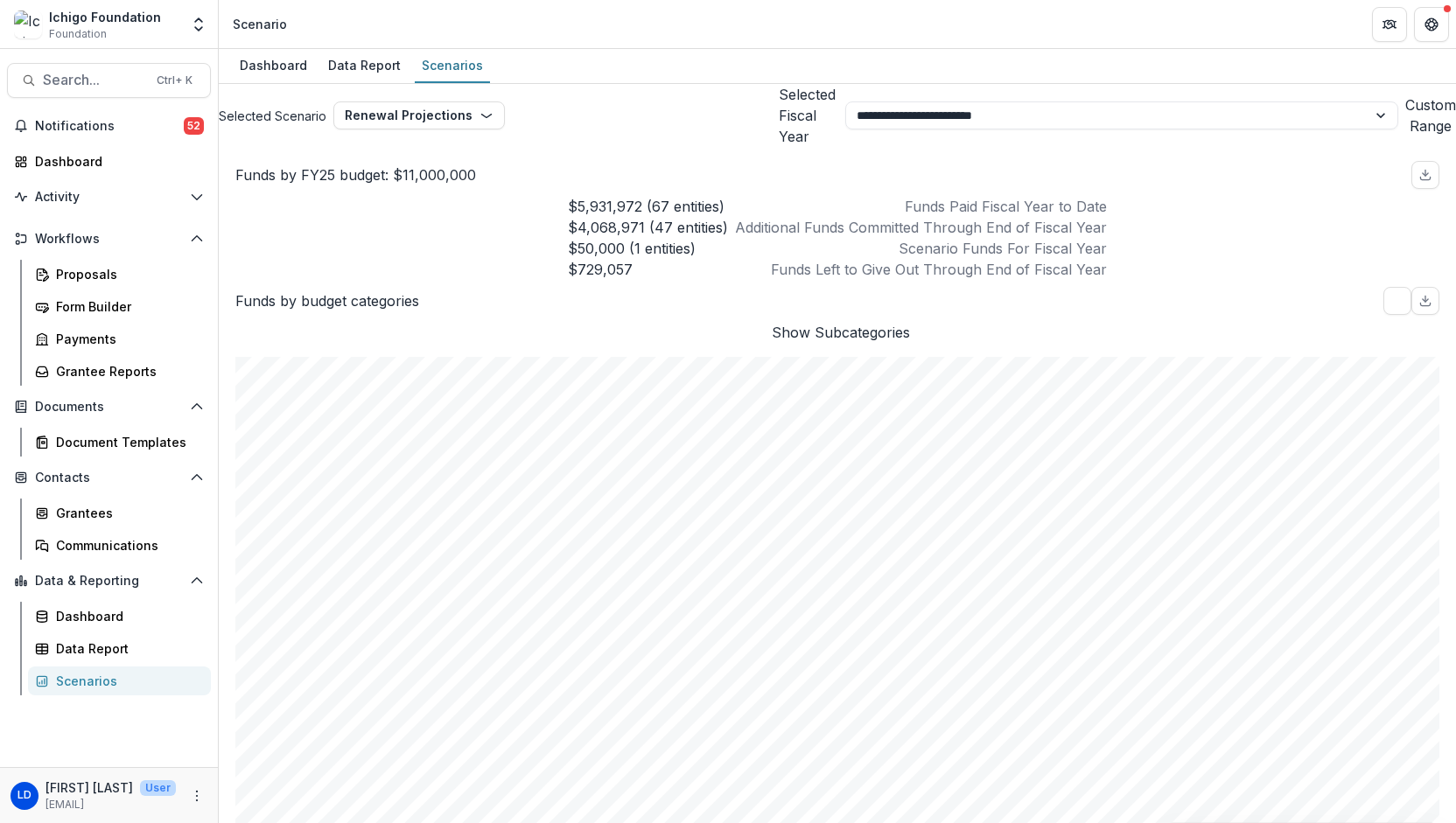 click on "**********" at bounding box center [837, 916] 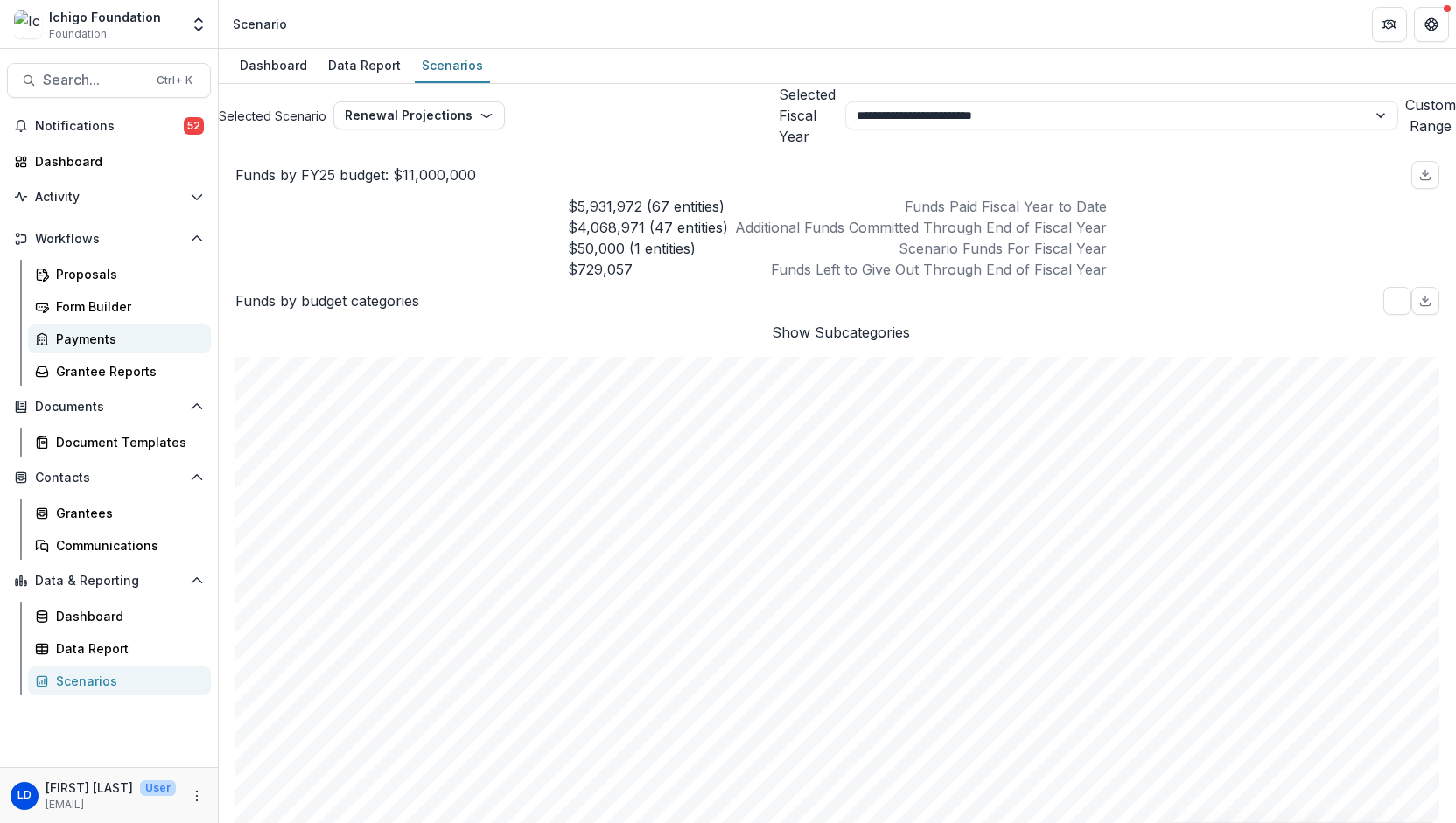 click on "Payments" at bounding box center (126, 338) 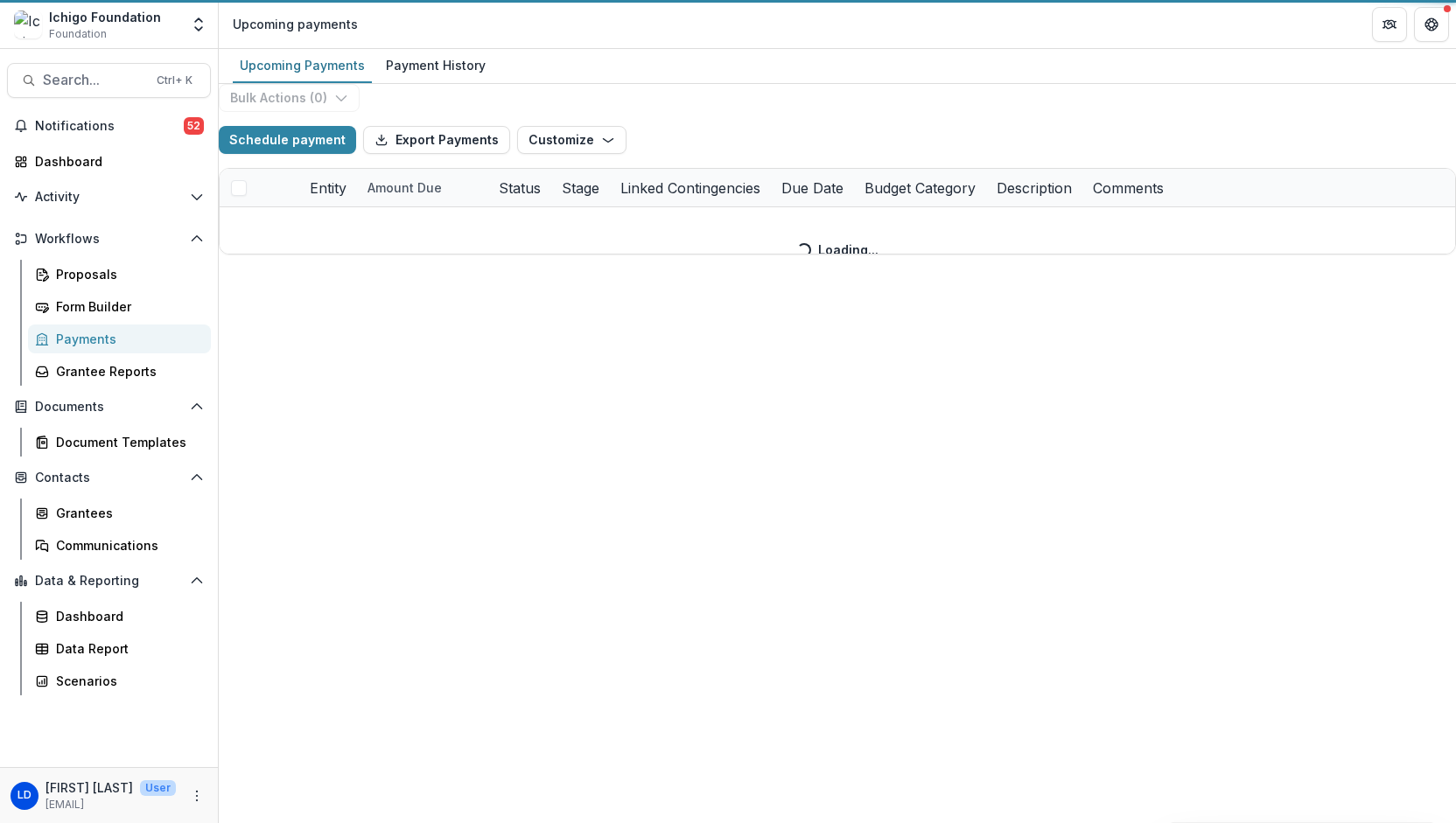 select on "******" 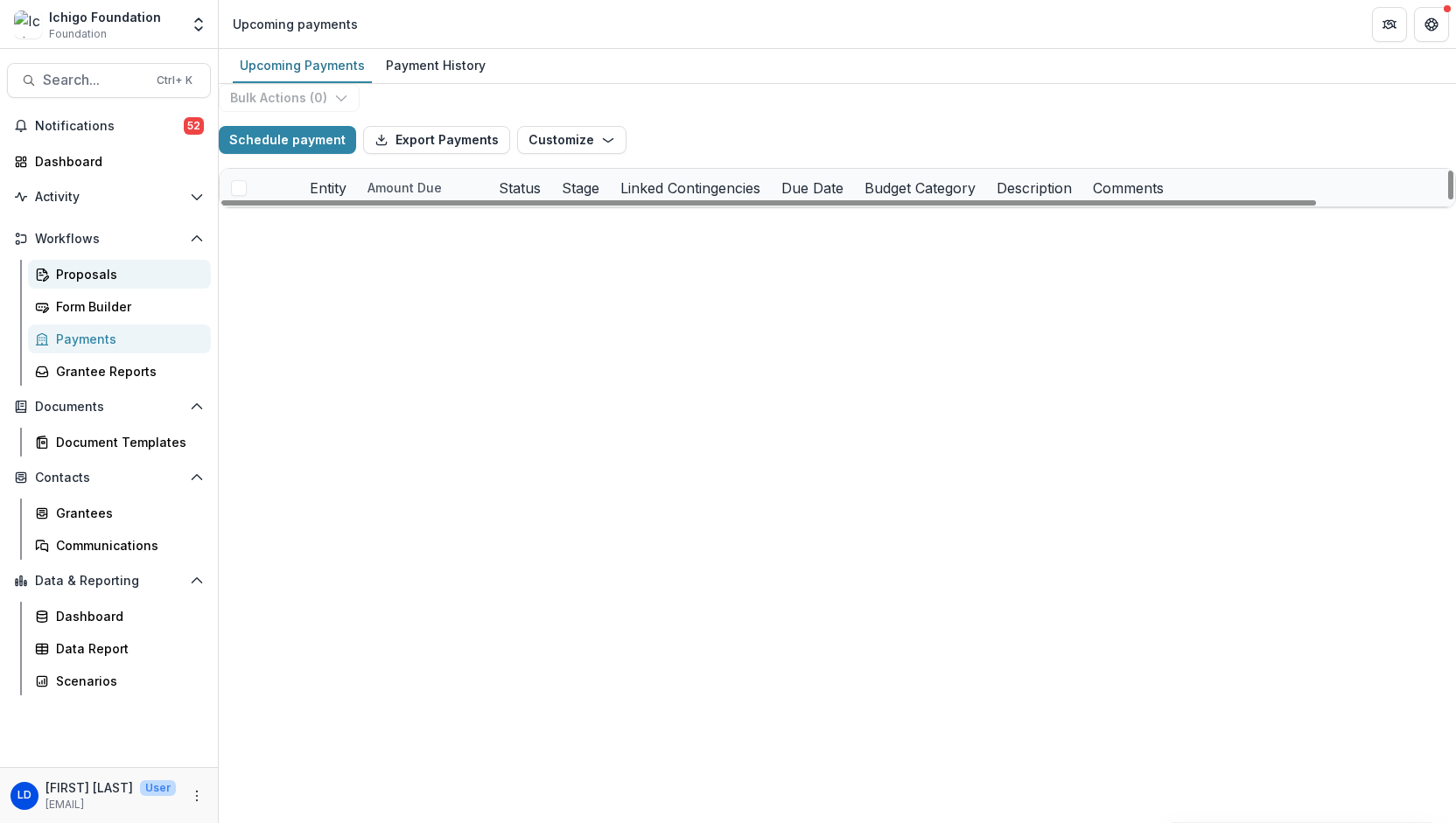 click on "Proposals" at bounding box center (126, 274) 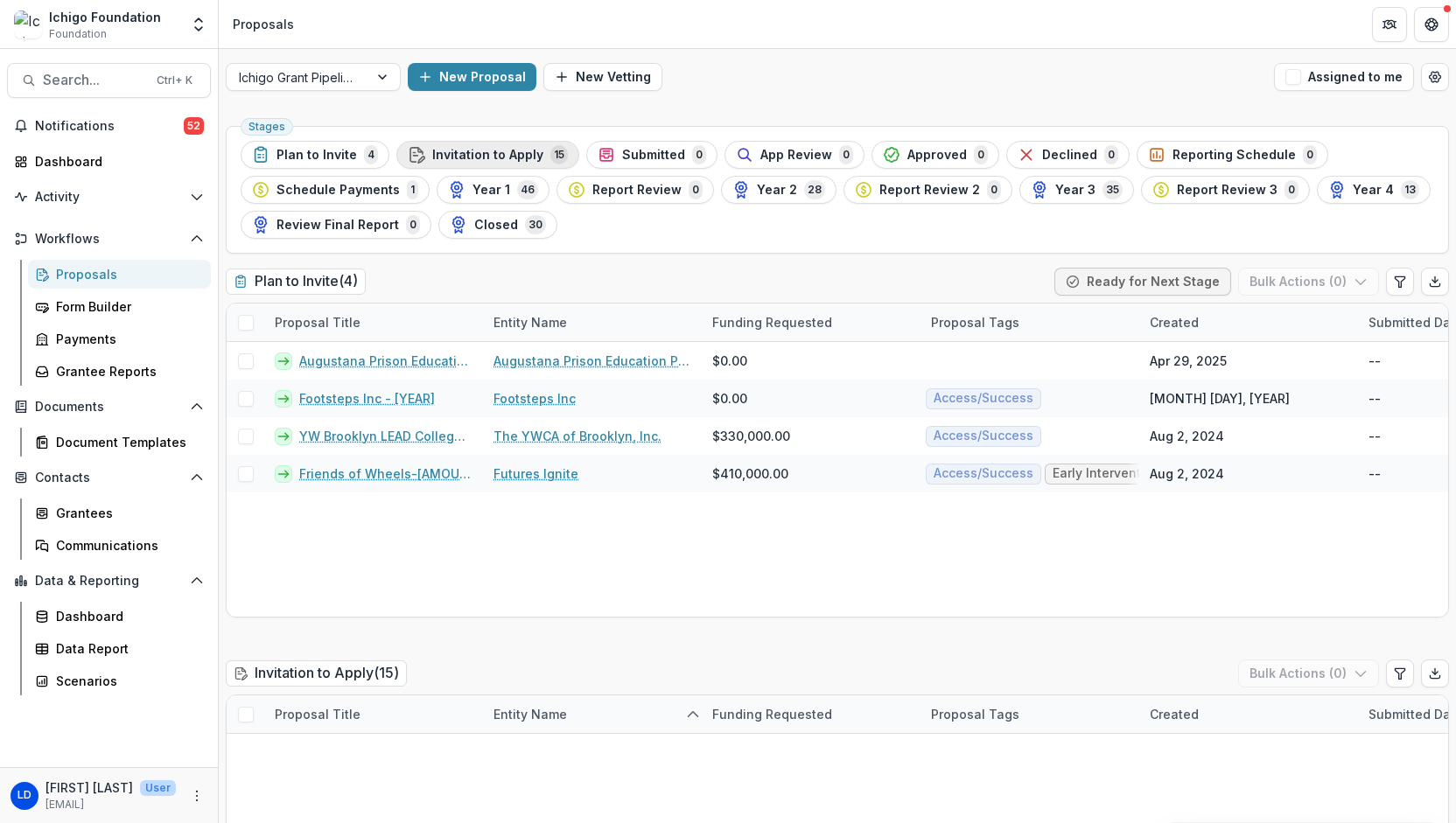 click on "Invitation to Apply" at bounding box center (487, 155) 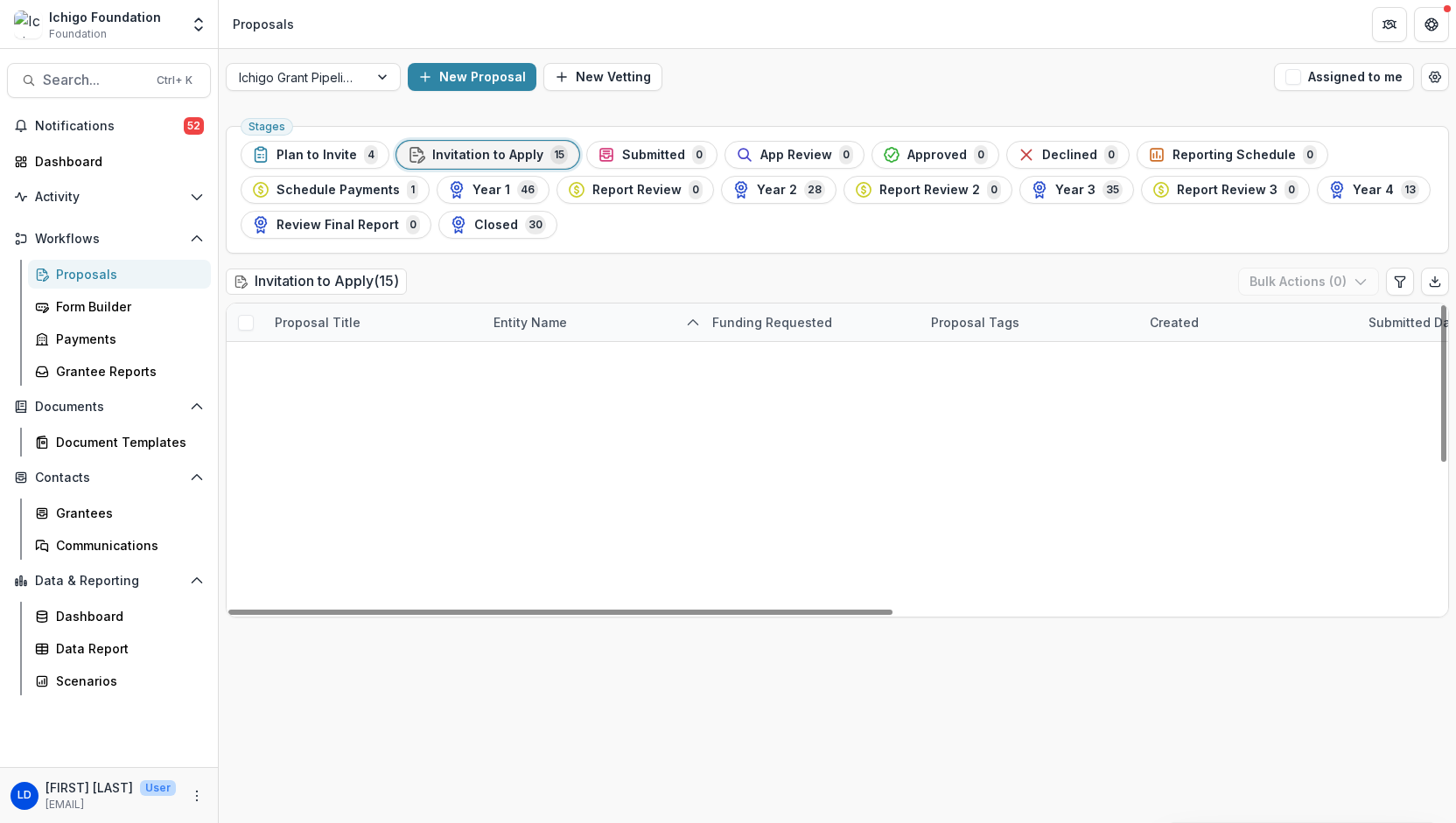 click at bounding box center (246, 549) 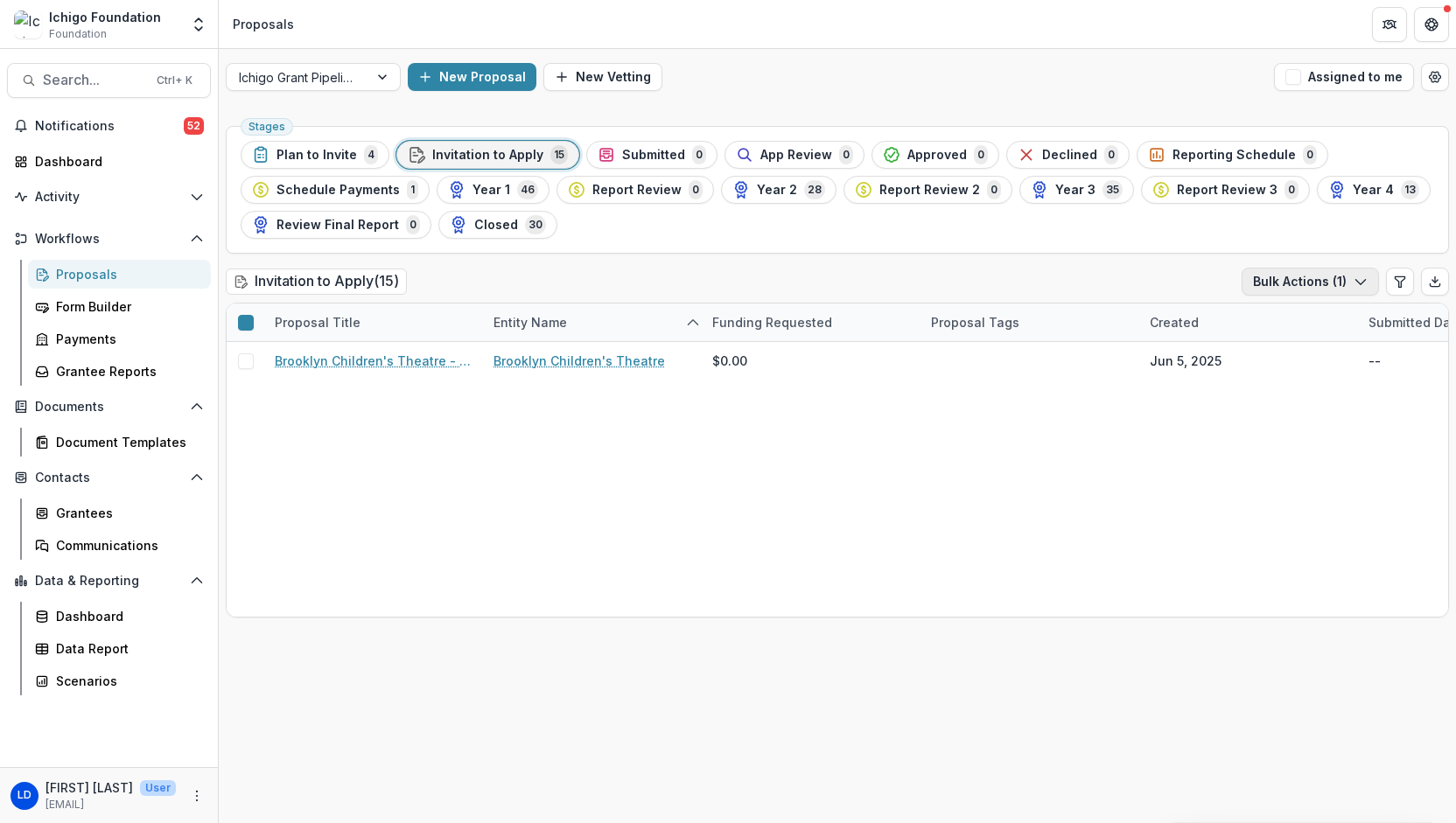 click on "Bulk Actions ( 1 )" at bounding box center [1310, 282] 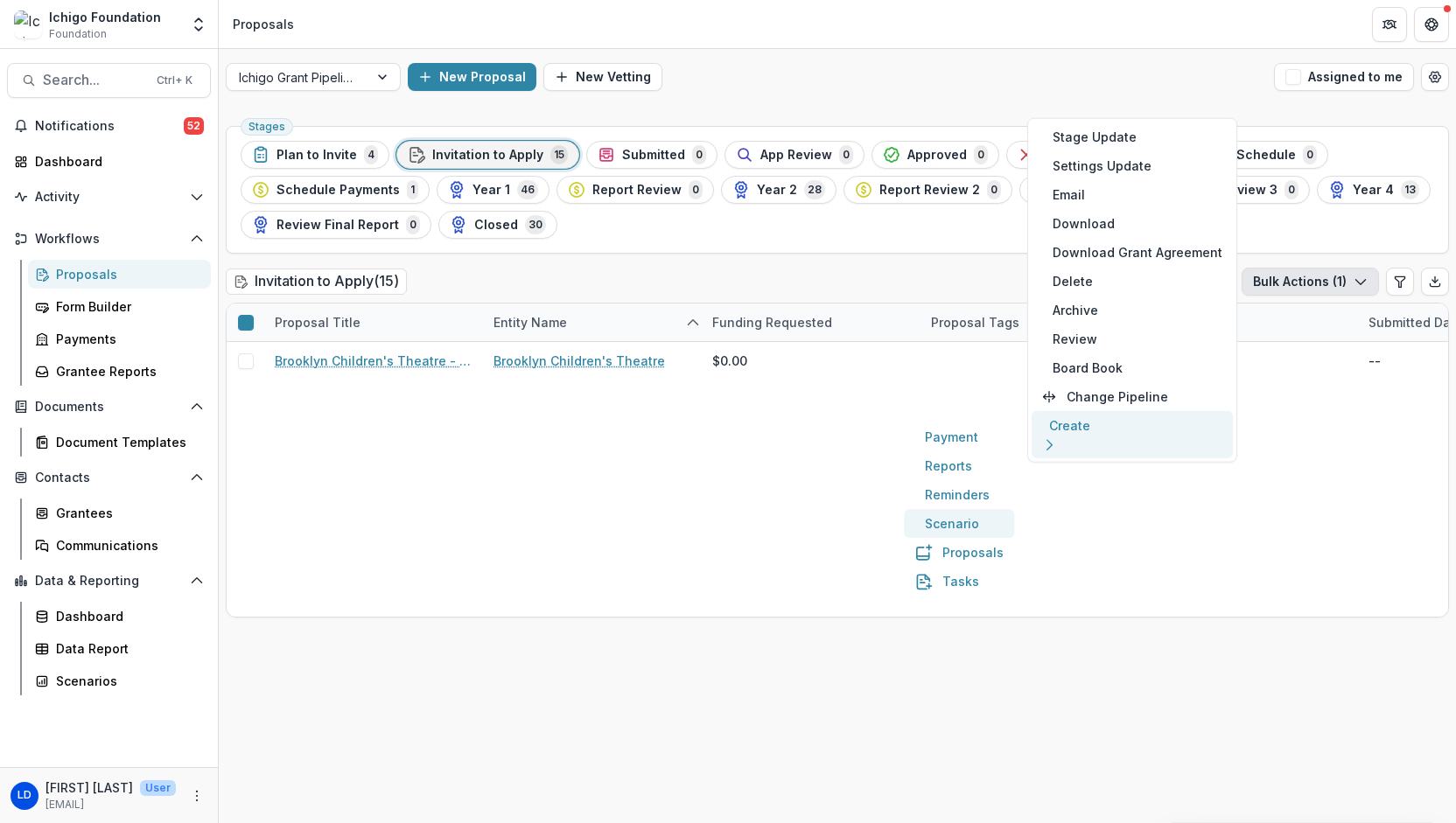 click on "Scenario" at bounding box center (959, 523) 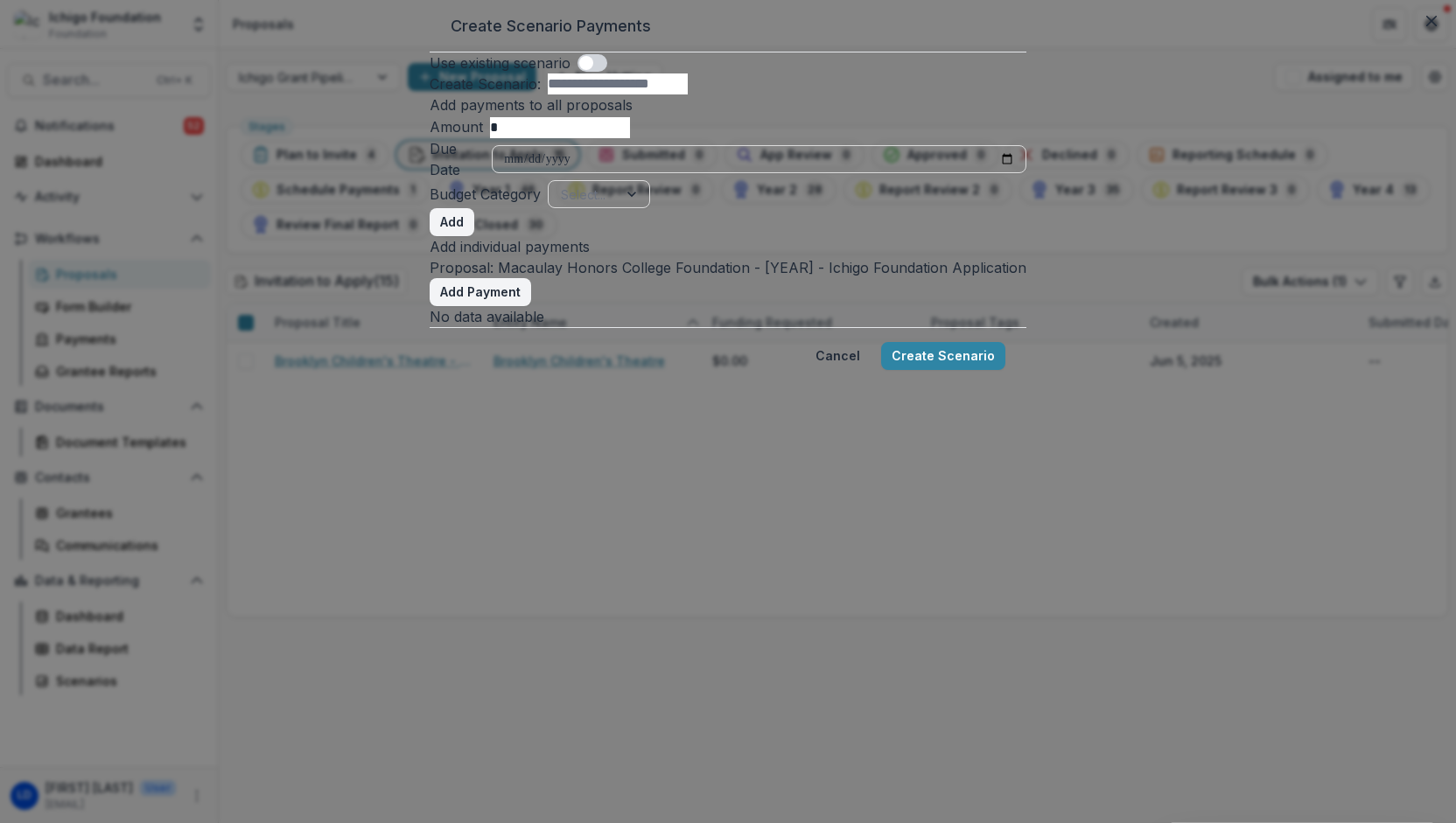 click on "Use existing scenario" at bounding box center [728, 63] 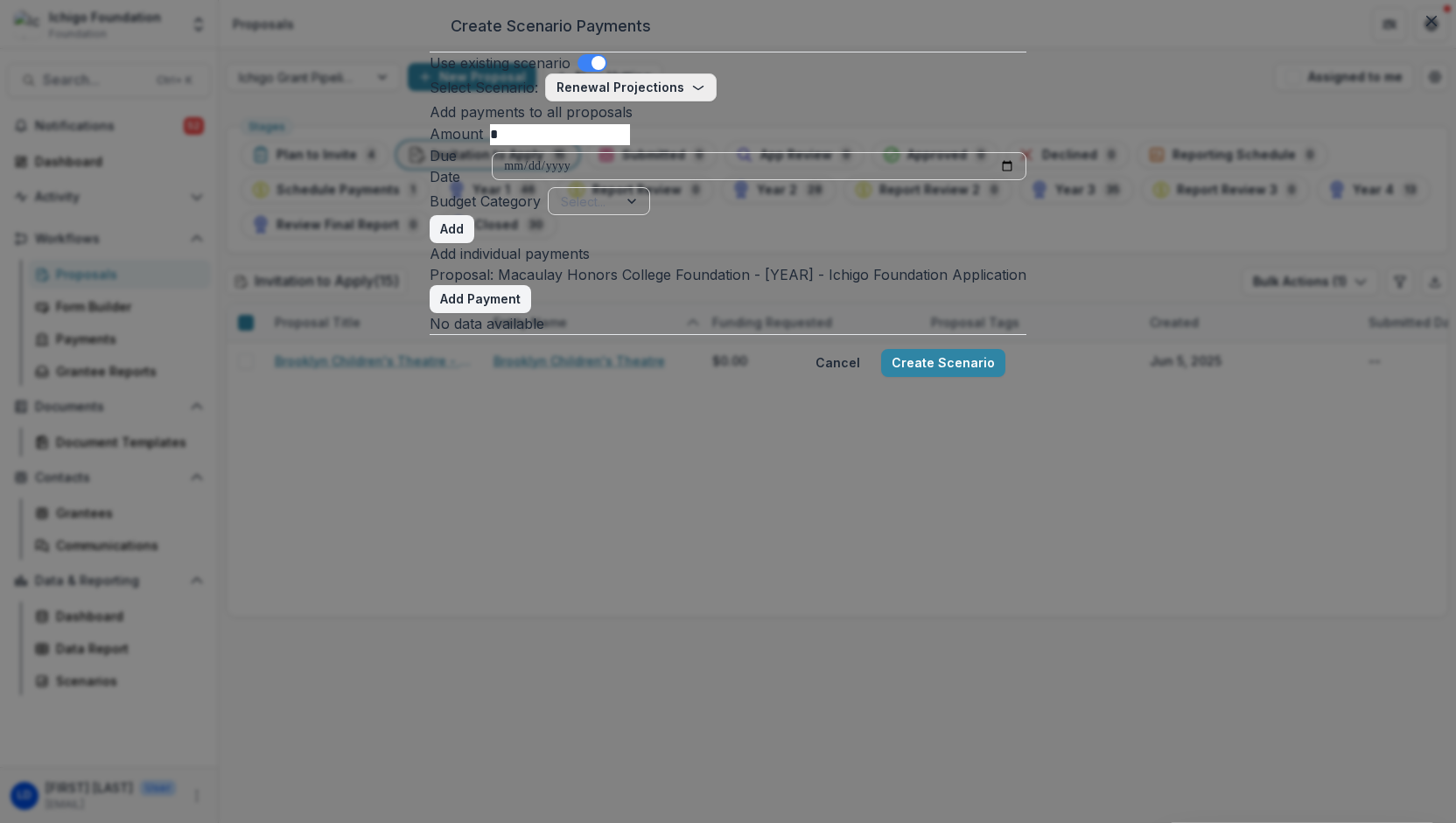 click on "Renewal Projections" at bounding box center (631, 87) 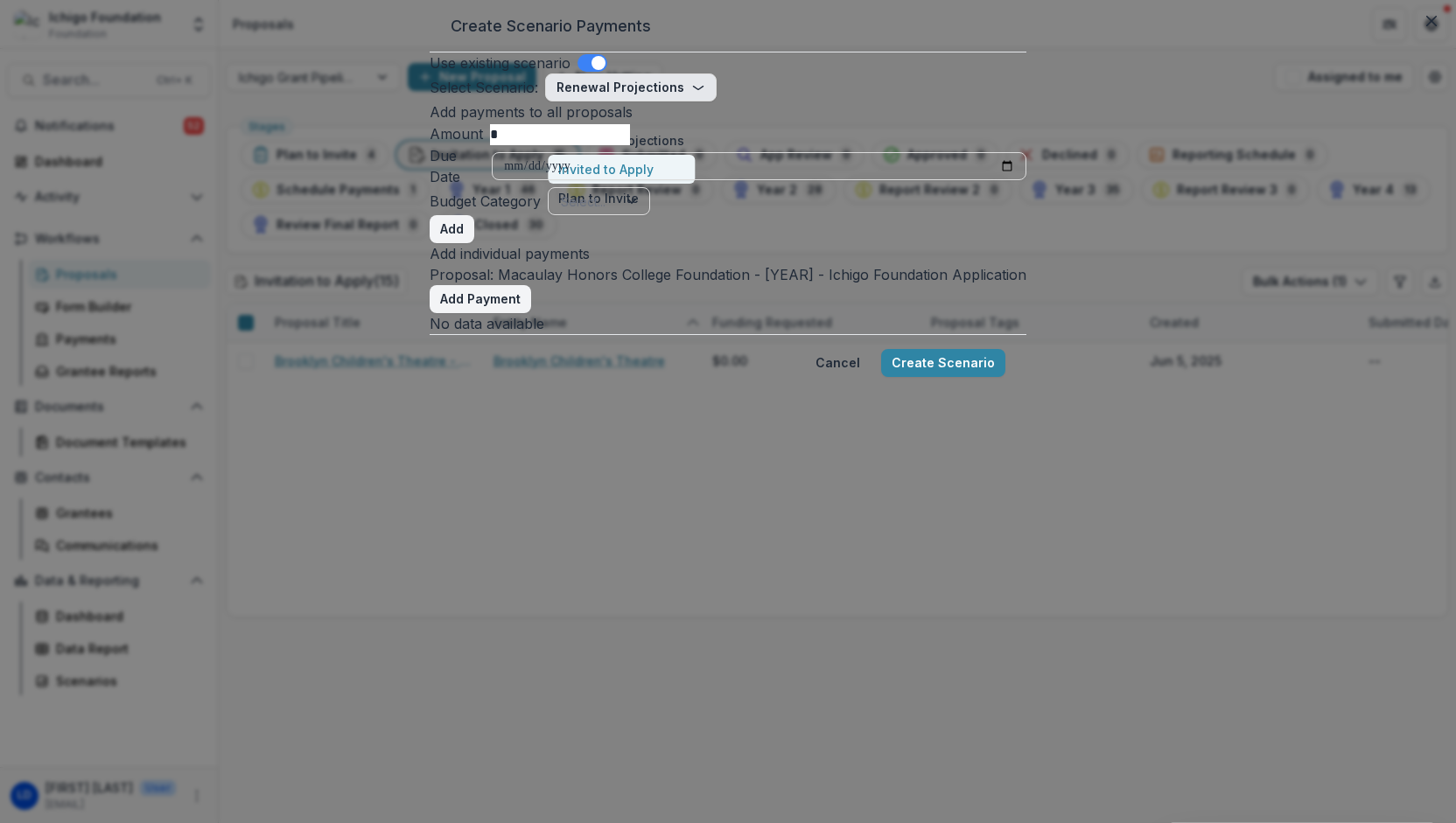 click on "Invited to Apply" at bounding box center [606, 169] 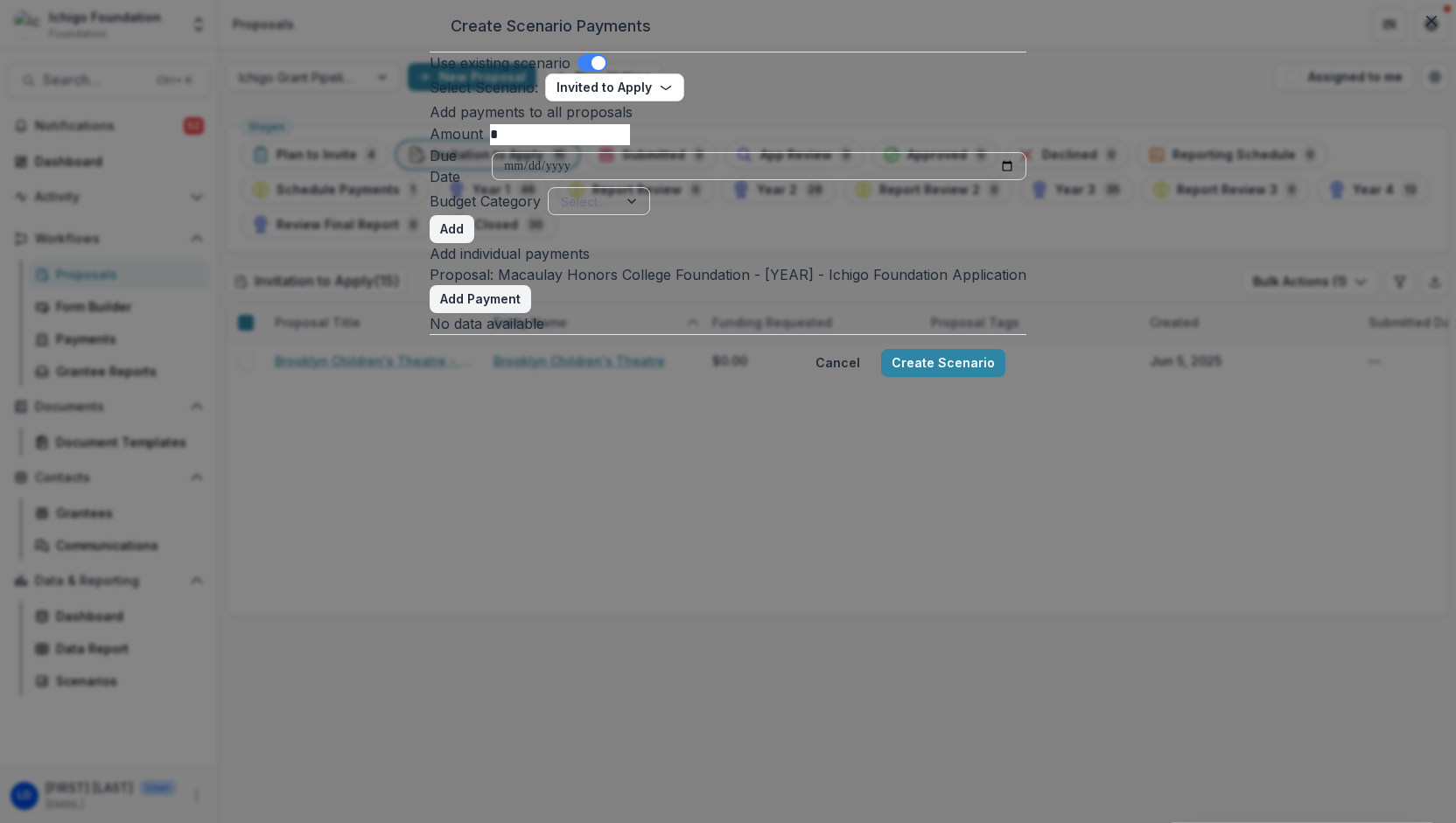 click on "*" at bounding box center (560, 135) 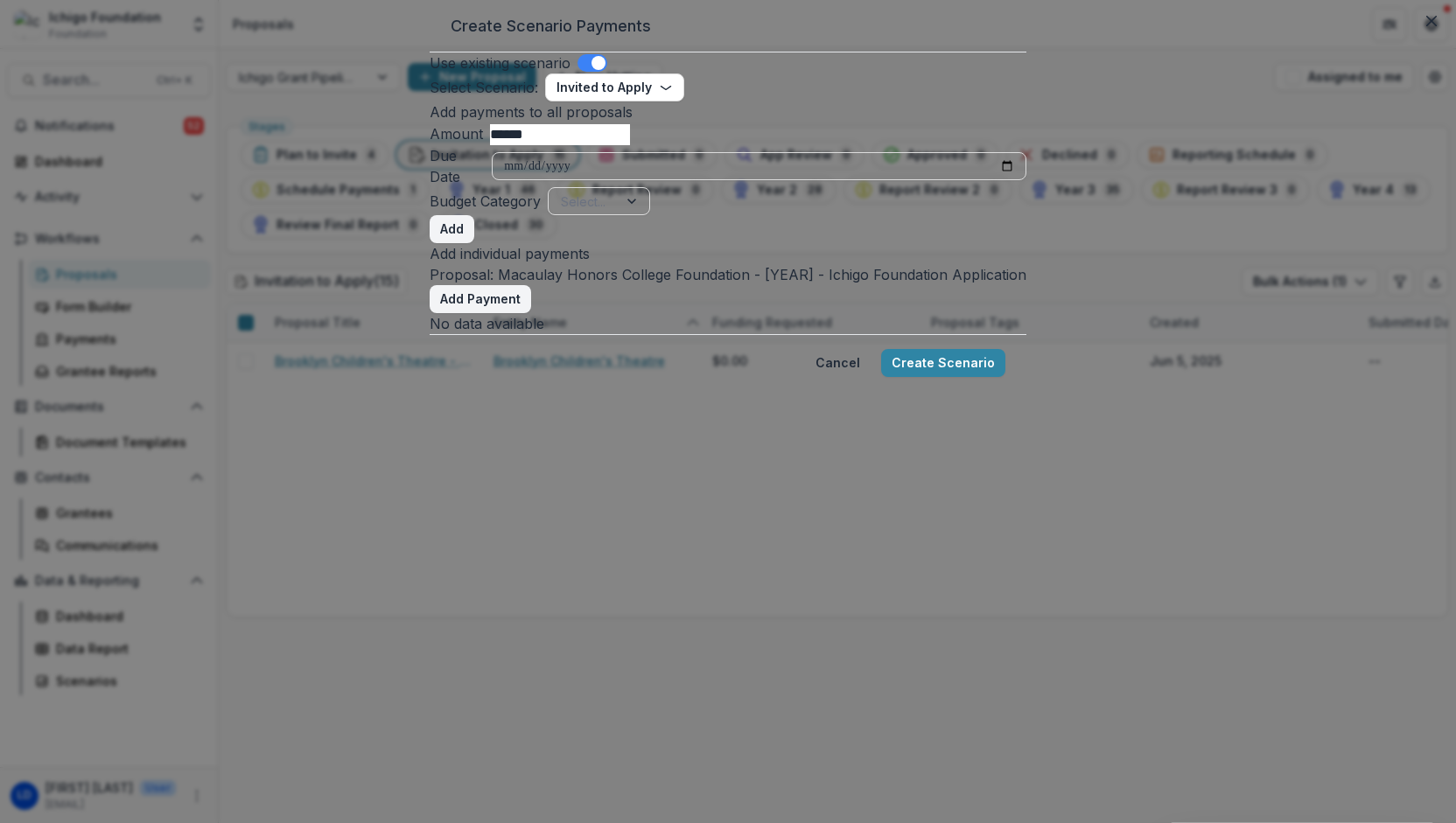 type on "******" 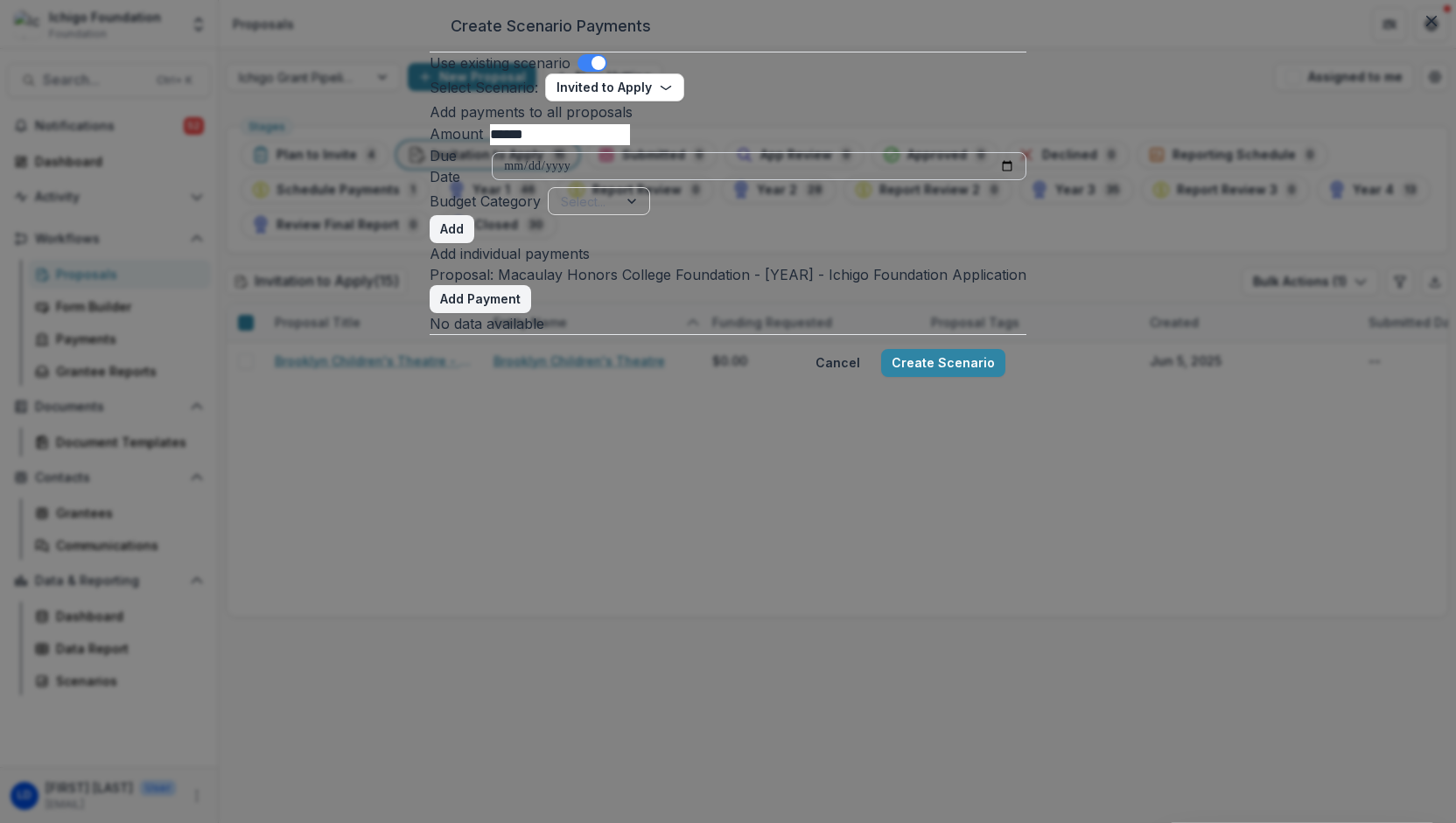 click at bounding box center (759, 166) 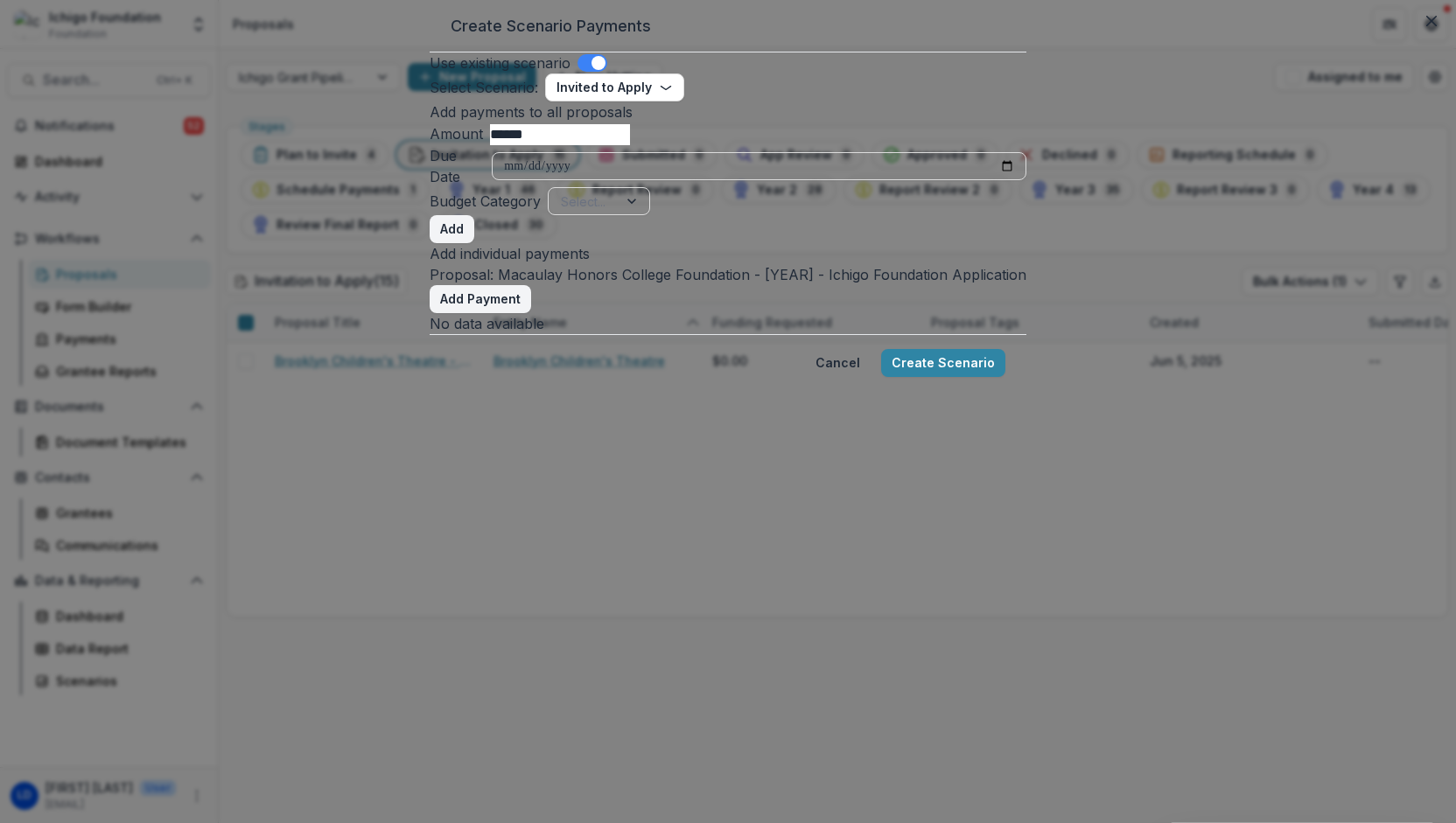 click on "Add" at bounding box center [728, 229] 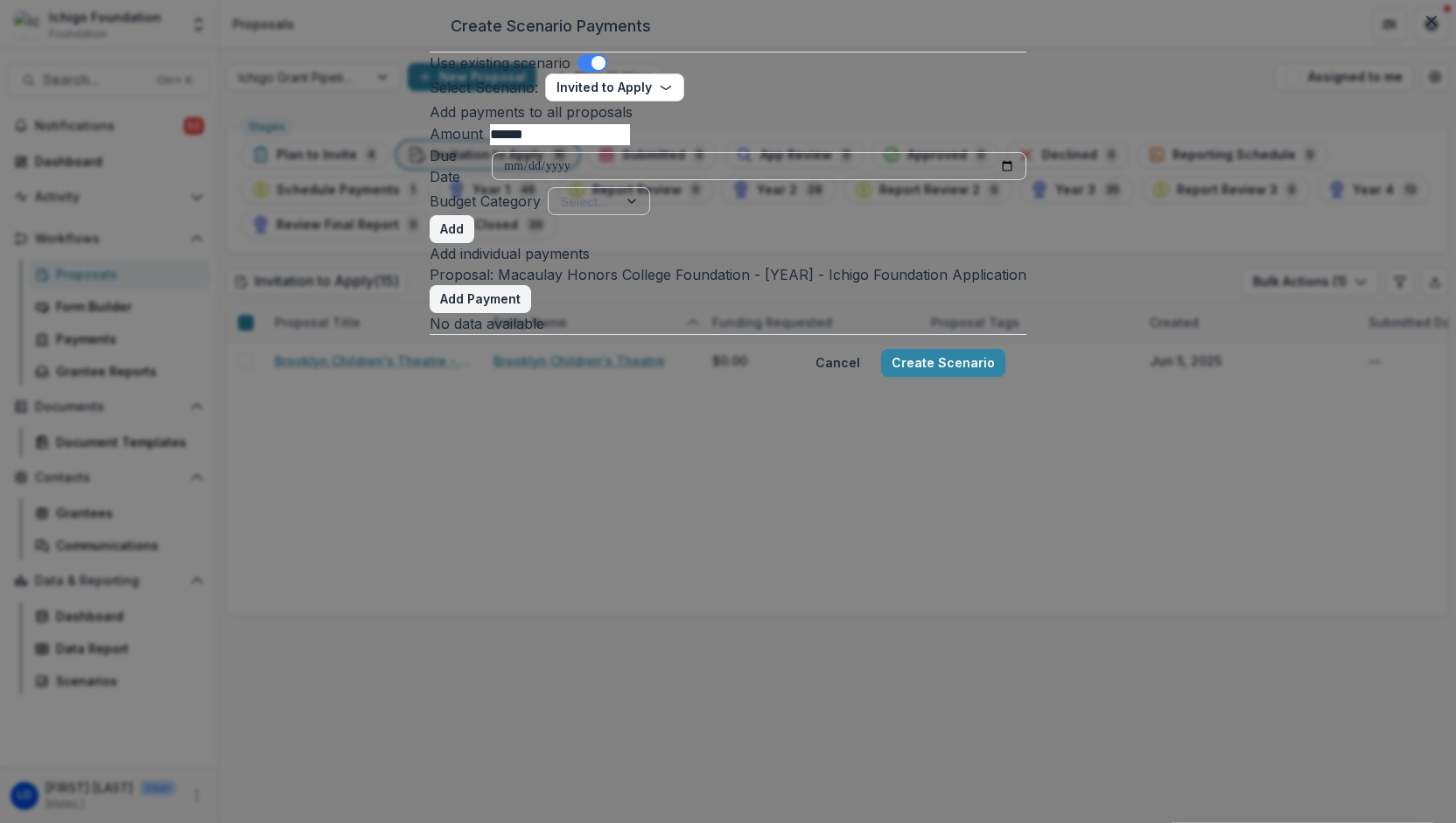 click at bounding box center [583, 201] 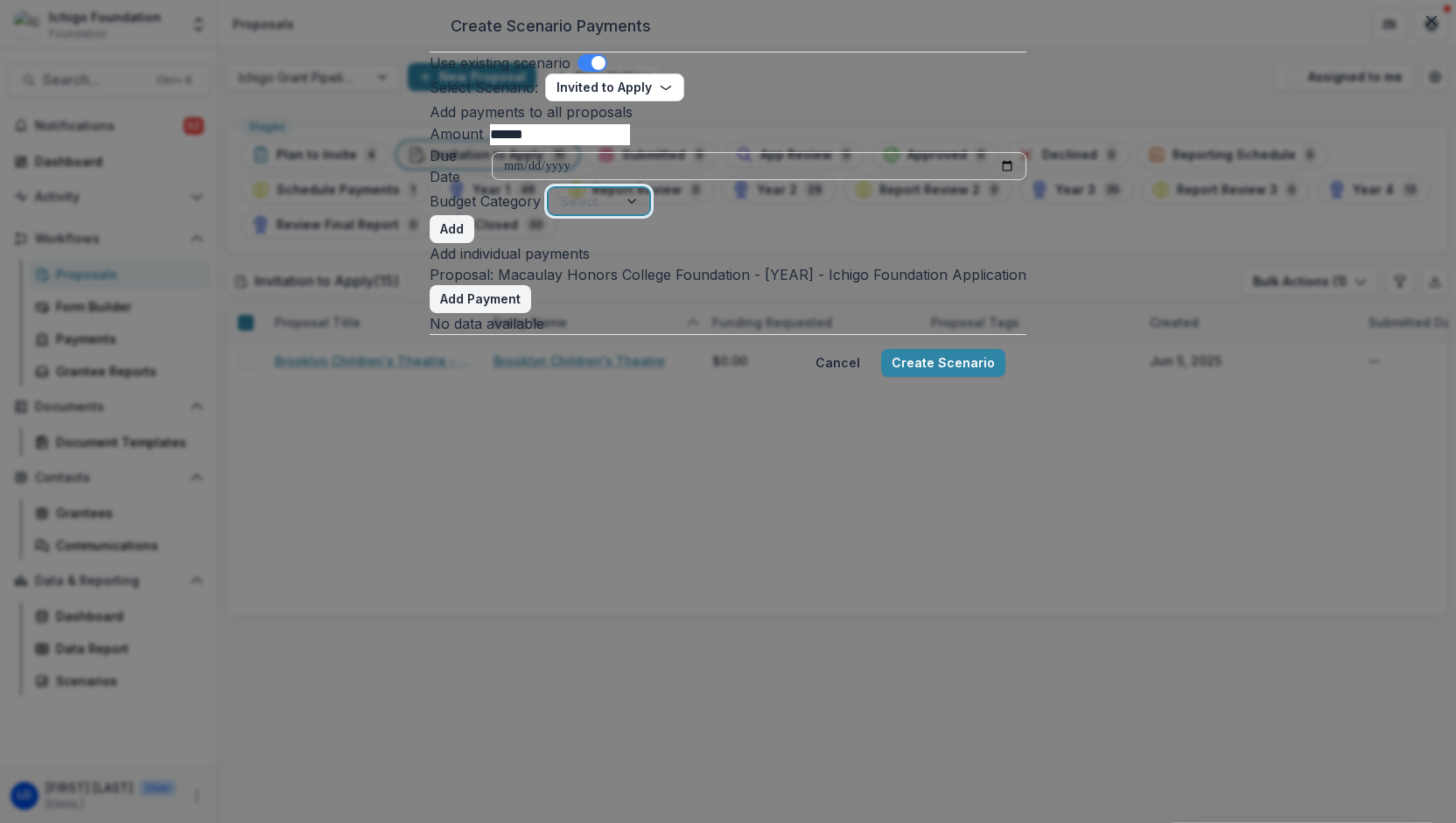 click on "Vanguard" at bounding box center (43, 847) 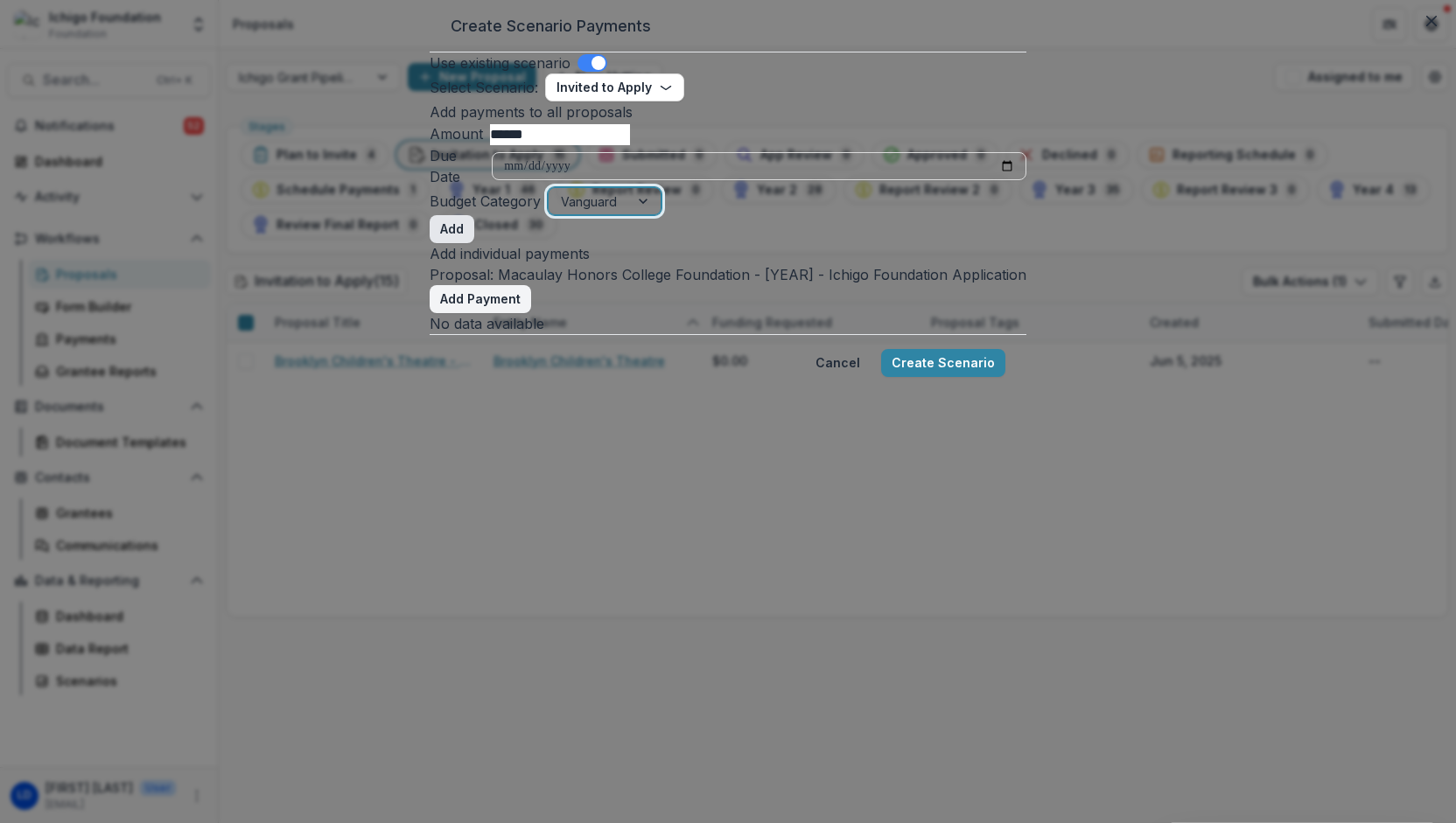 click on "Add" at bounding box center (452, 229) 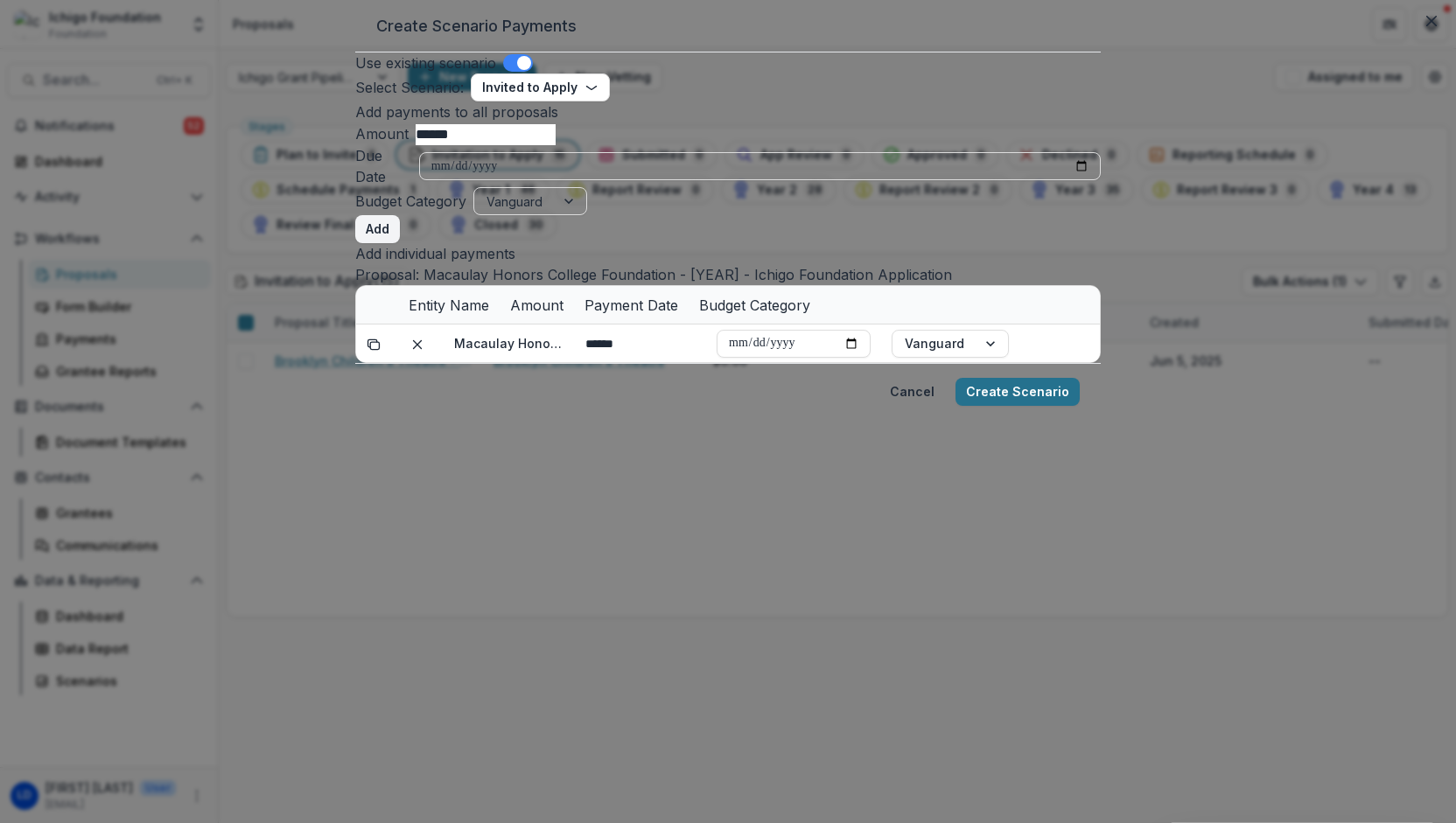 click on "Create Scenario" at bounding box center [1018, 392] 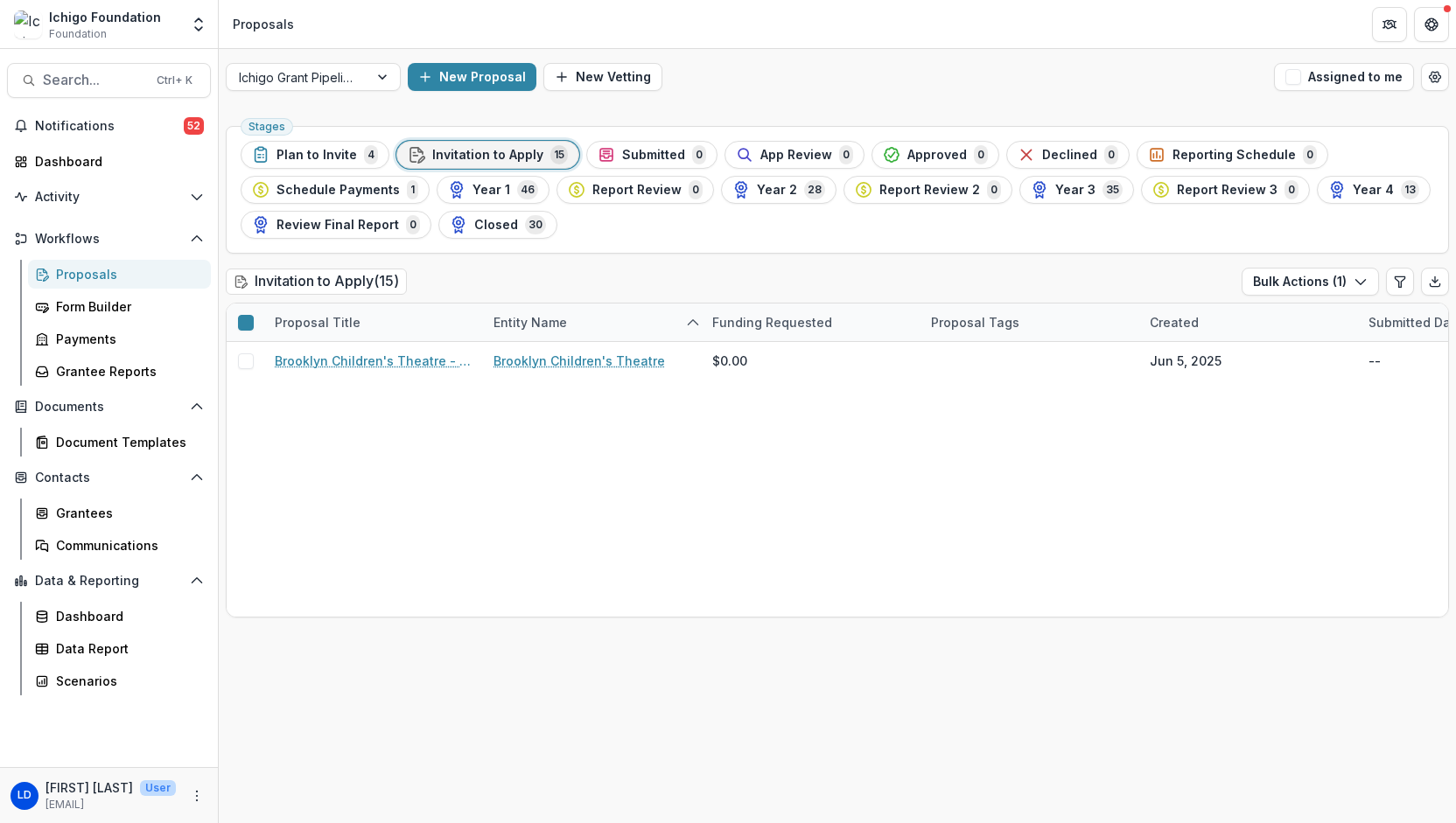 click on "Stages Plan to Invite 4 Invitation to Apply 15 Submitted 0 App Review 0 Approved 0 Declined 0 Reporting Schedule 0 Schedule Payments 1 Year 1 46 Report Review 0 Year 2 28 Report Review 2 0 Year 3 35 Report Review 3 0 Year 4 13 Review Final Report 0 Closed 30 Invitation to Apply ( 15 ) Bulk Actions ( 1 ) Proposal Title Entity Name Funding Requested Proposal Tags Created Submitted Date Form Foundation Primary Contact Current Stage Task Assignees Pending Tasks Brooklyn Children's Theatre - [YEAR] - Ichigo Foundation Application Brooklyn Children's Theatre [AMOUNT] [DATE] -- Ichigo Foundation Application 0 Get PSyCH'D program at Bronx Community College - [YEAR] - Ichigo Foundation Application Get PSyCH'D program at Bronx Community College [AMOUNT] [DATE] -- Ichigo Foundation Application 0 Henry Street Settlement - [YEAR] - Ichigo Foundation Application Henry Street Settlement [AMOUNT] [DATE] -- Ichigo Foundation Application 0 Kindred Enterprises Foundation Inc - [YEAR] - Letter of Inquiry [AMOUNT] [DATE] 0 --" at bounding box center [837, 471] 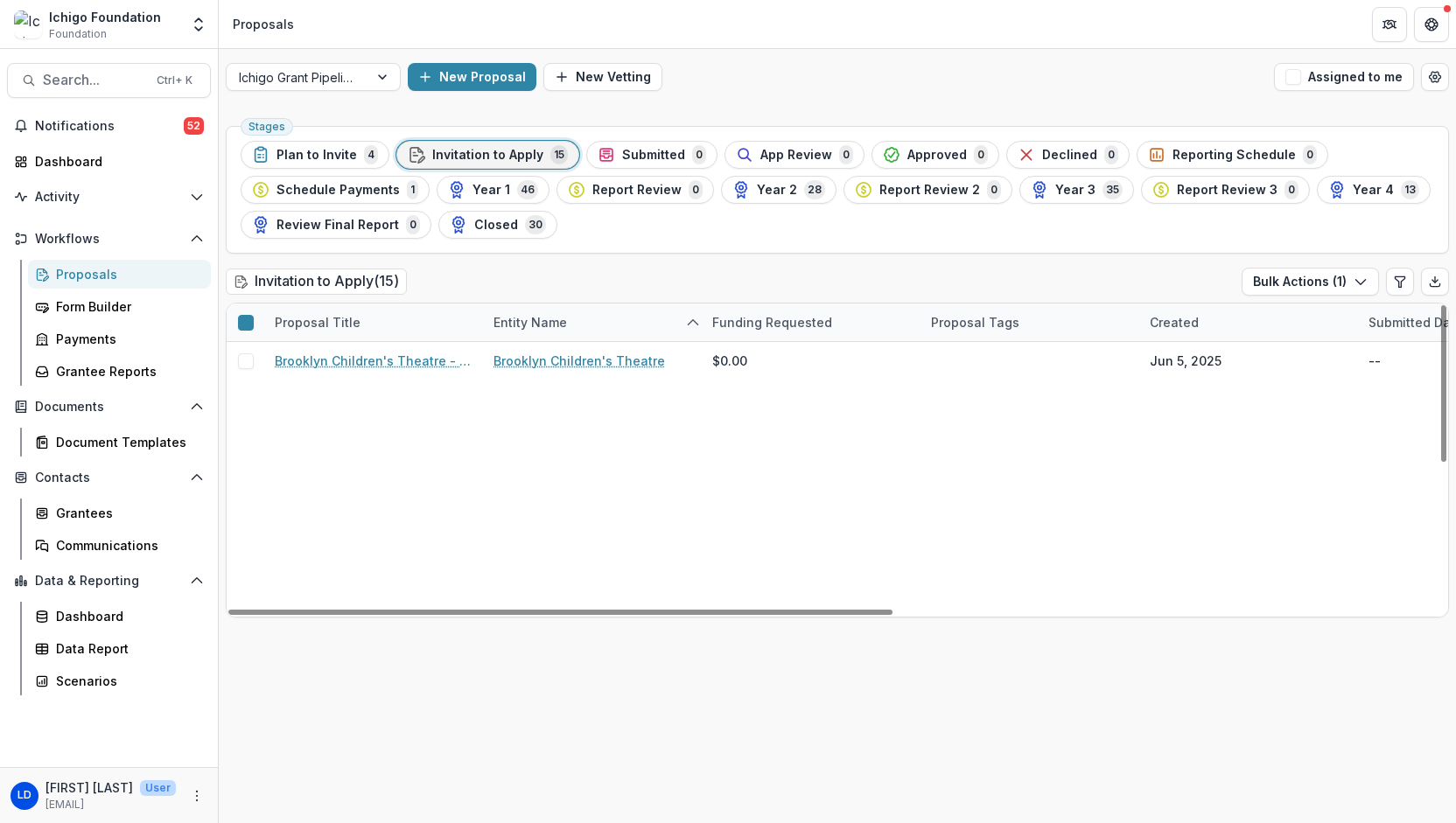 click 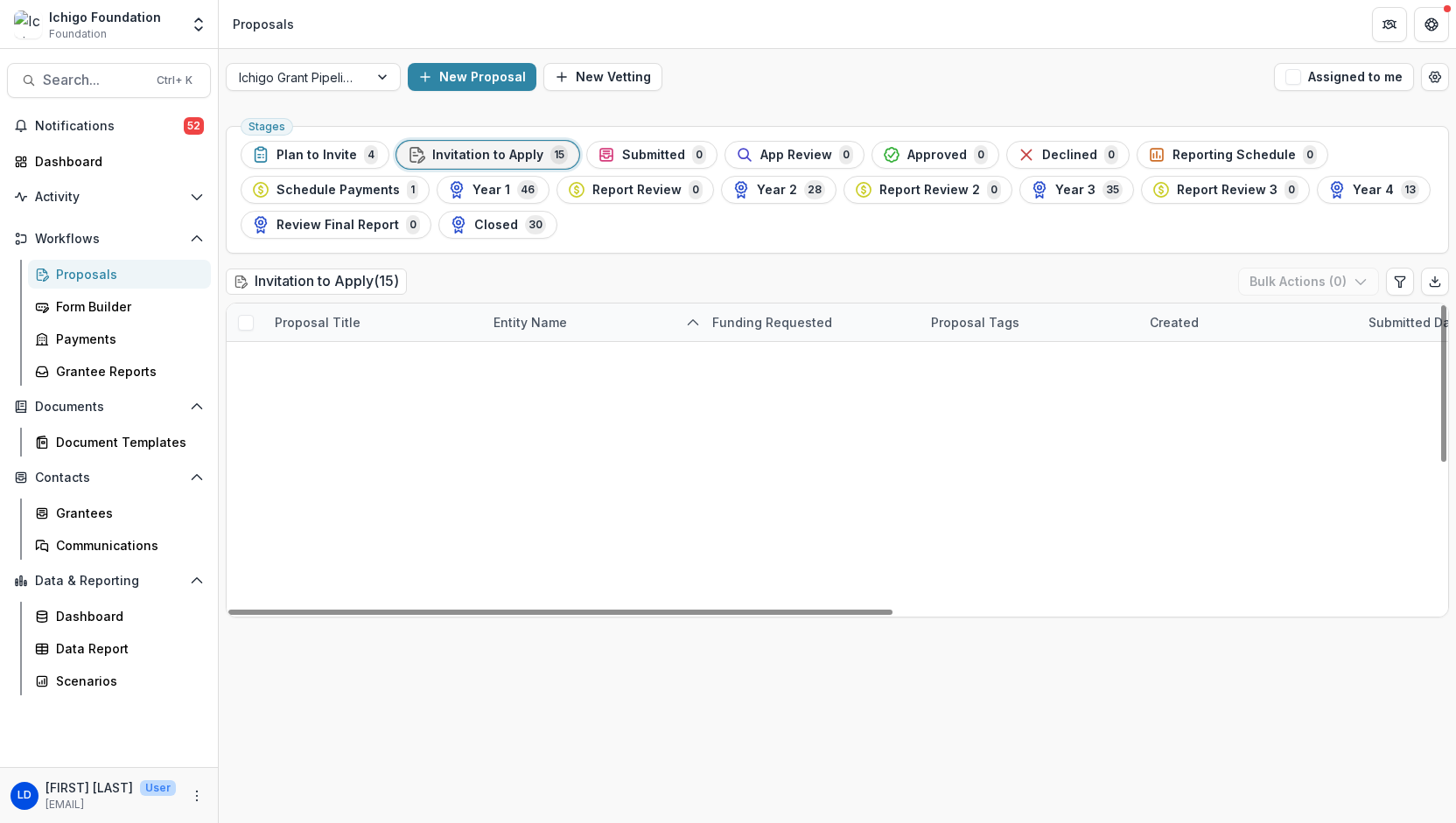 click on "Henry Street Settlement - 2025 - Ichigo Foundation Application" at bounding box center [374, 436] 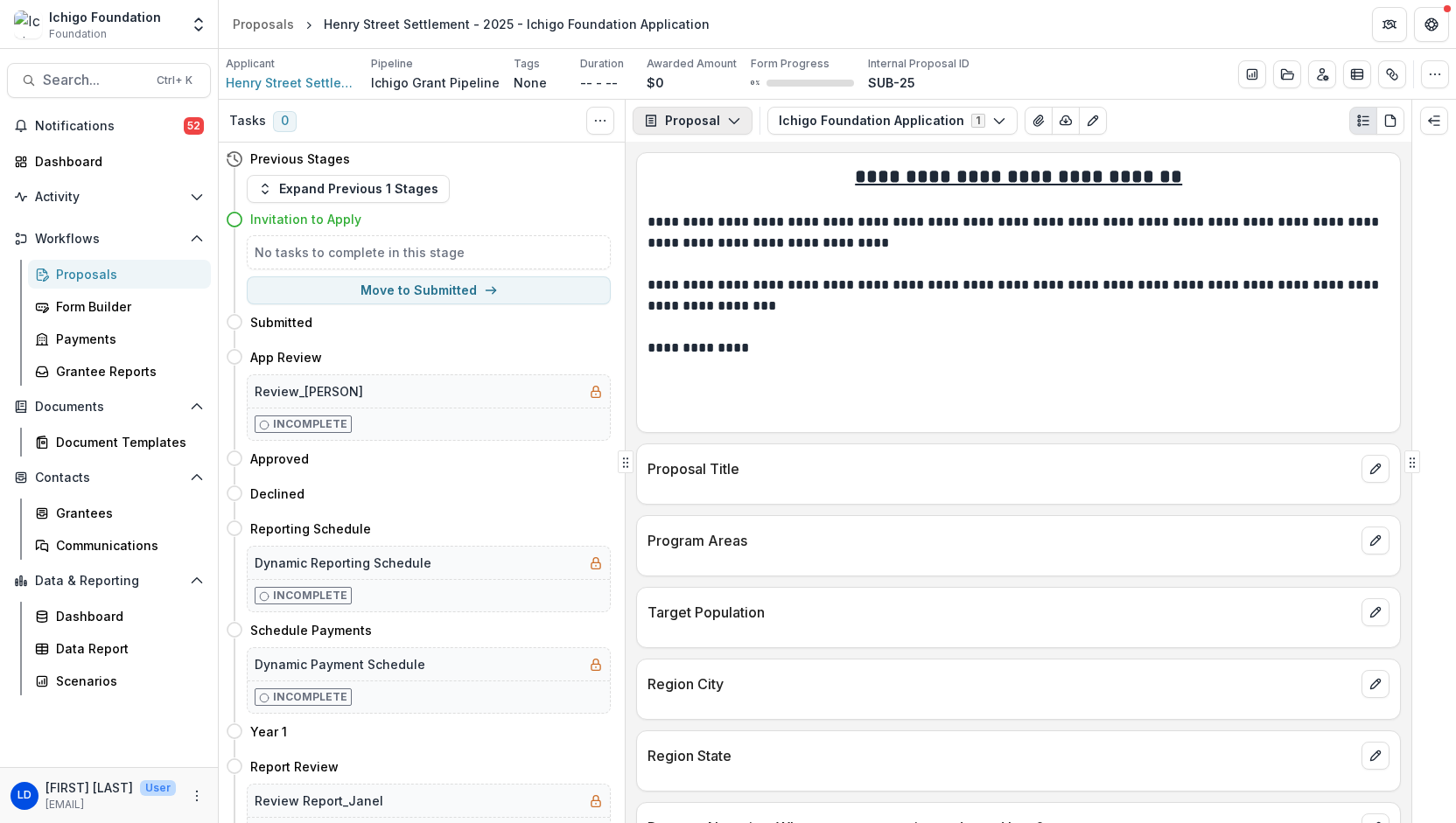 click on "Proposal" at bounding box center (692, 121) 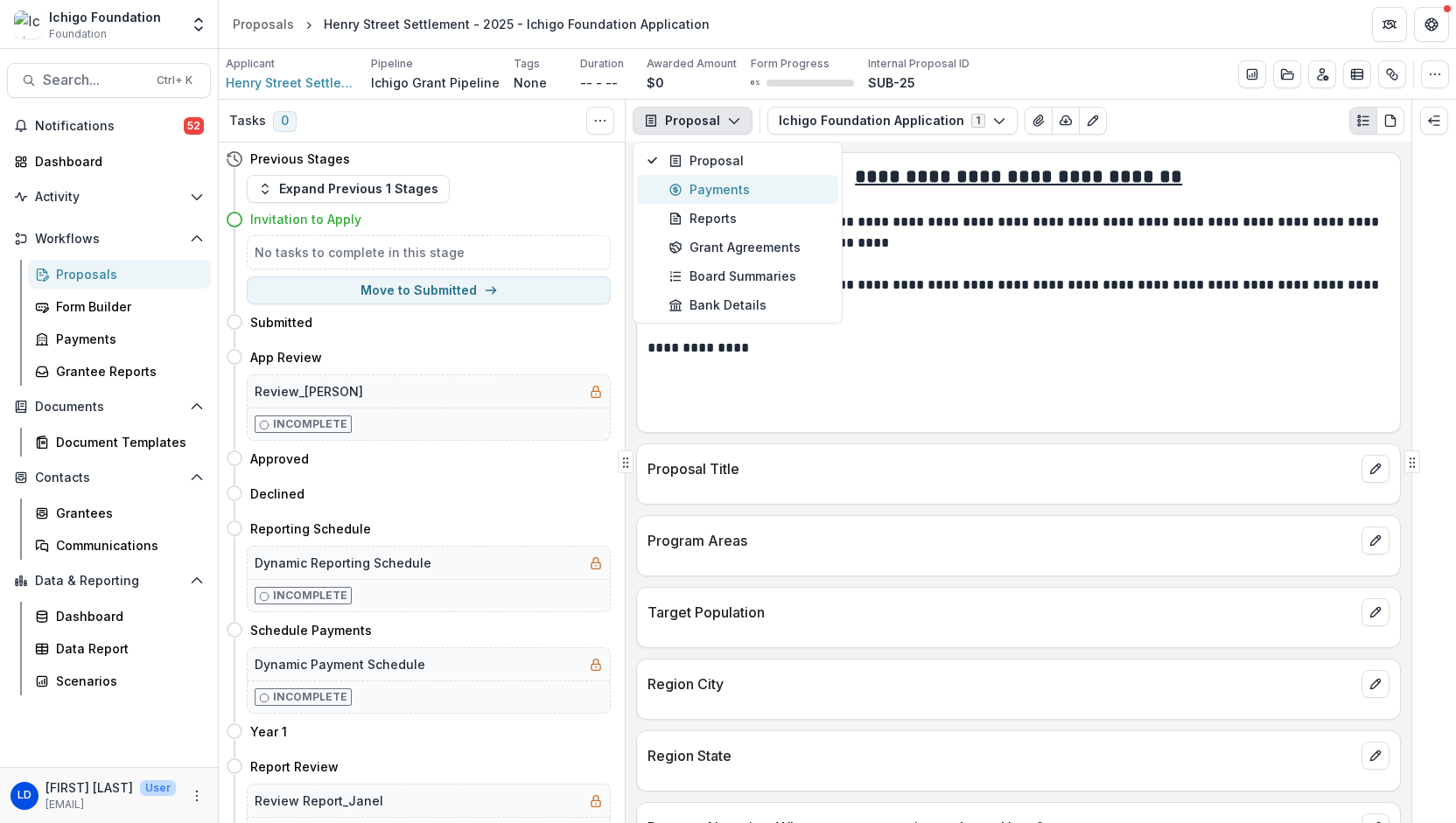 click on "Payments" at bounding box center [748, 189] 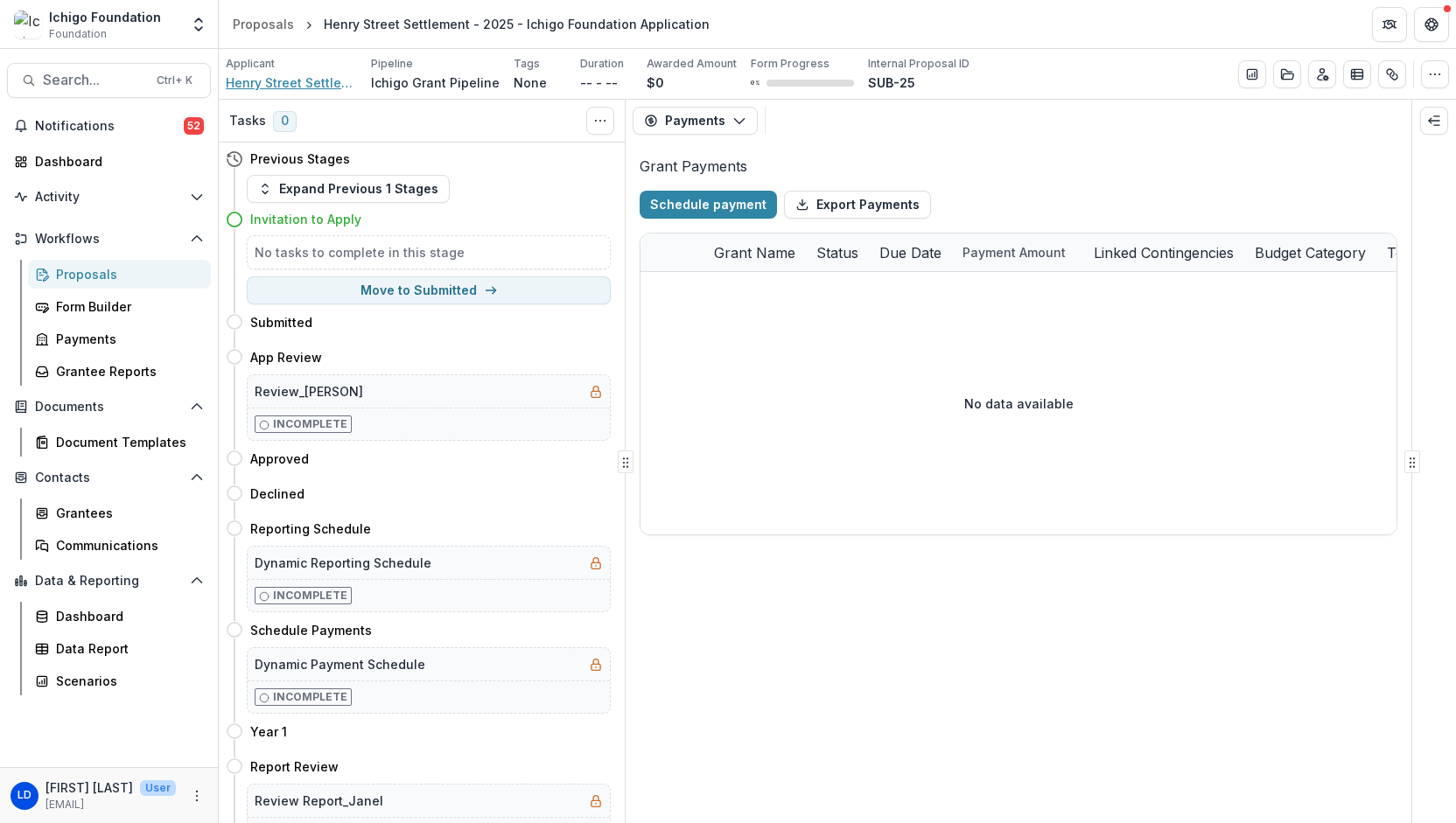 click on "Henry Street Settlement" at bounding box center (291, 82) 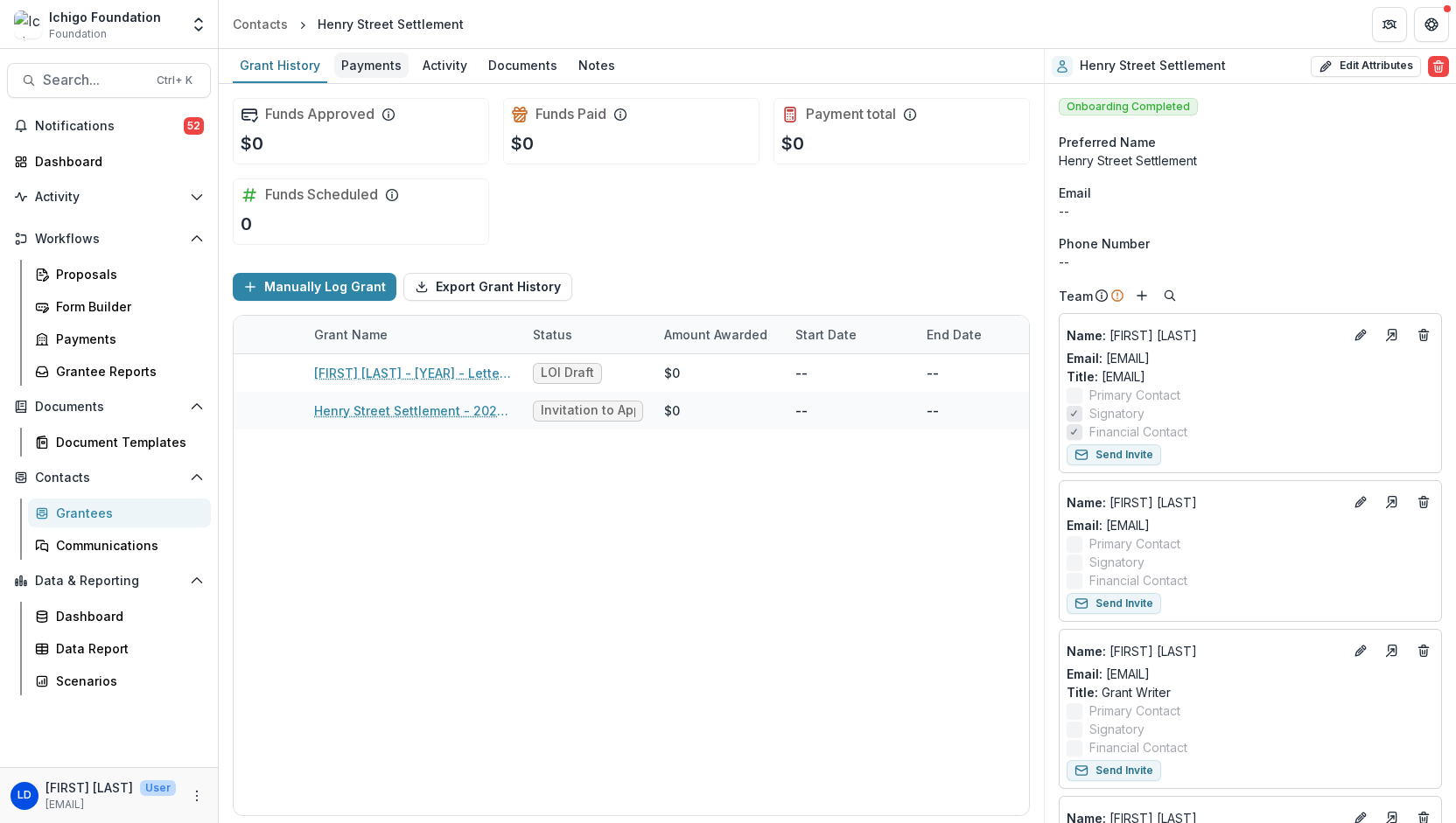 click on "Payments" at bounding box center [371, 65] 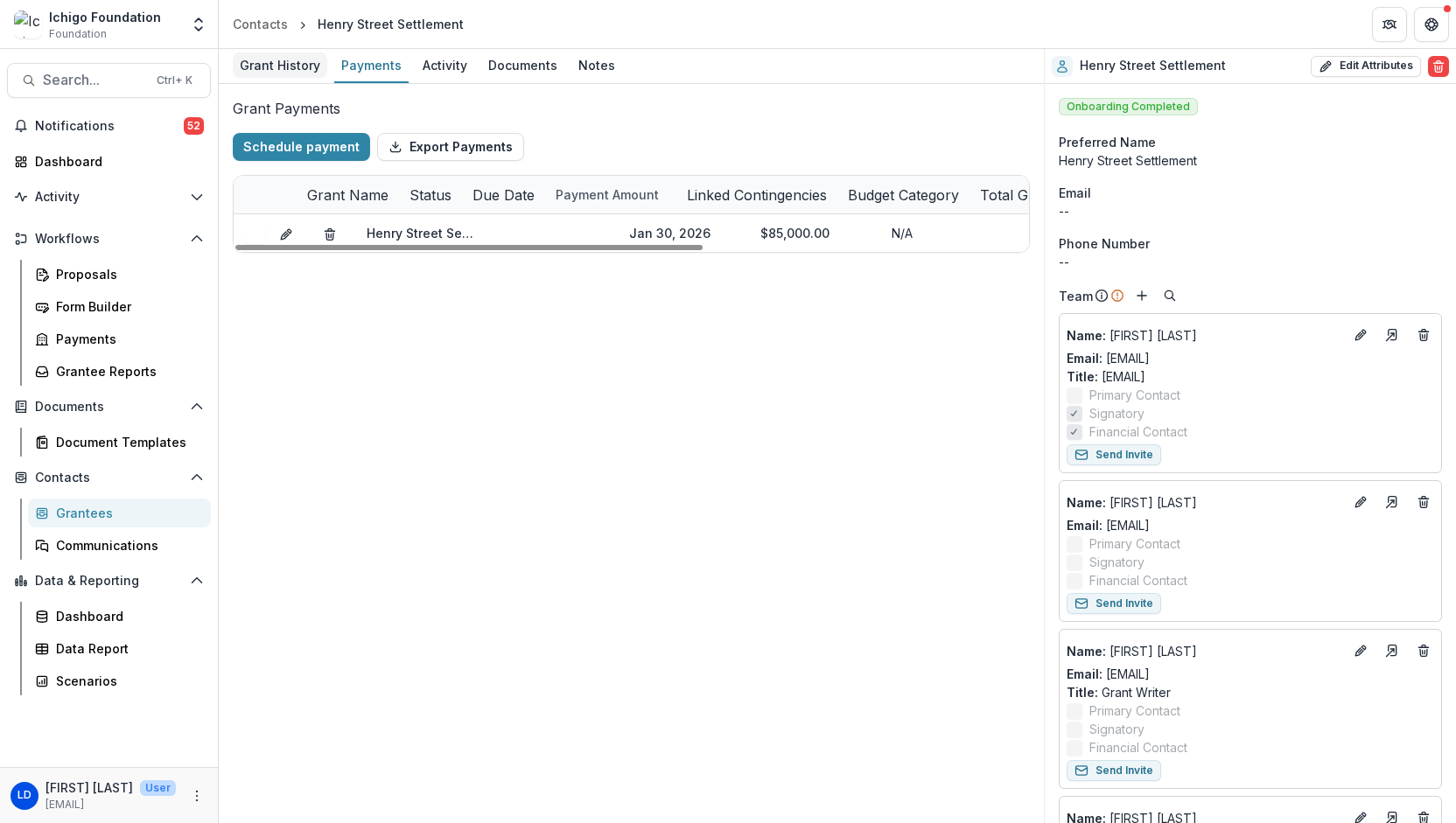 click on "Grant History" at bounding box center [280, 65] 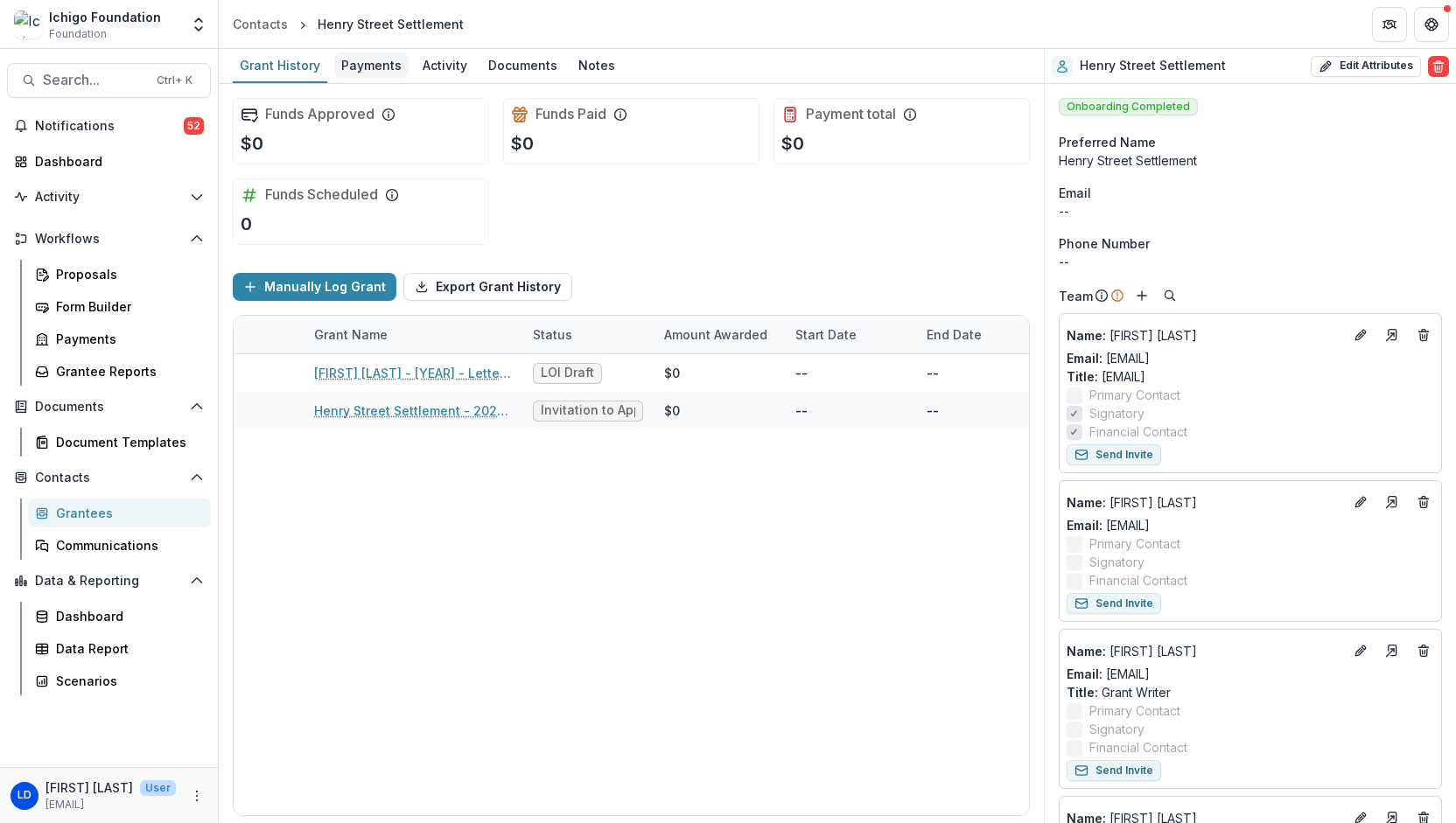 click on "Payments" at bounding box center [371, 65] 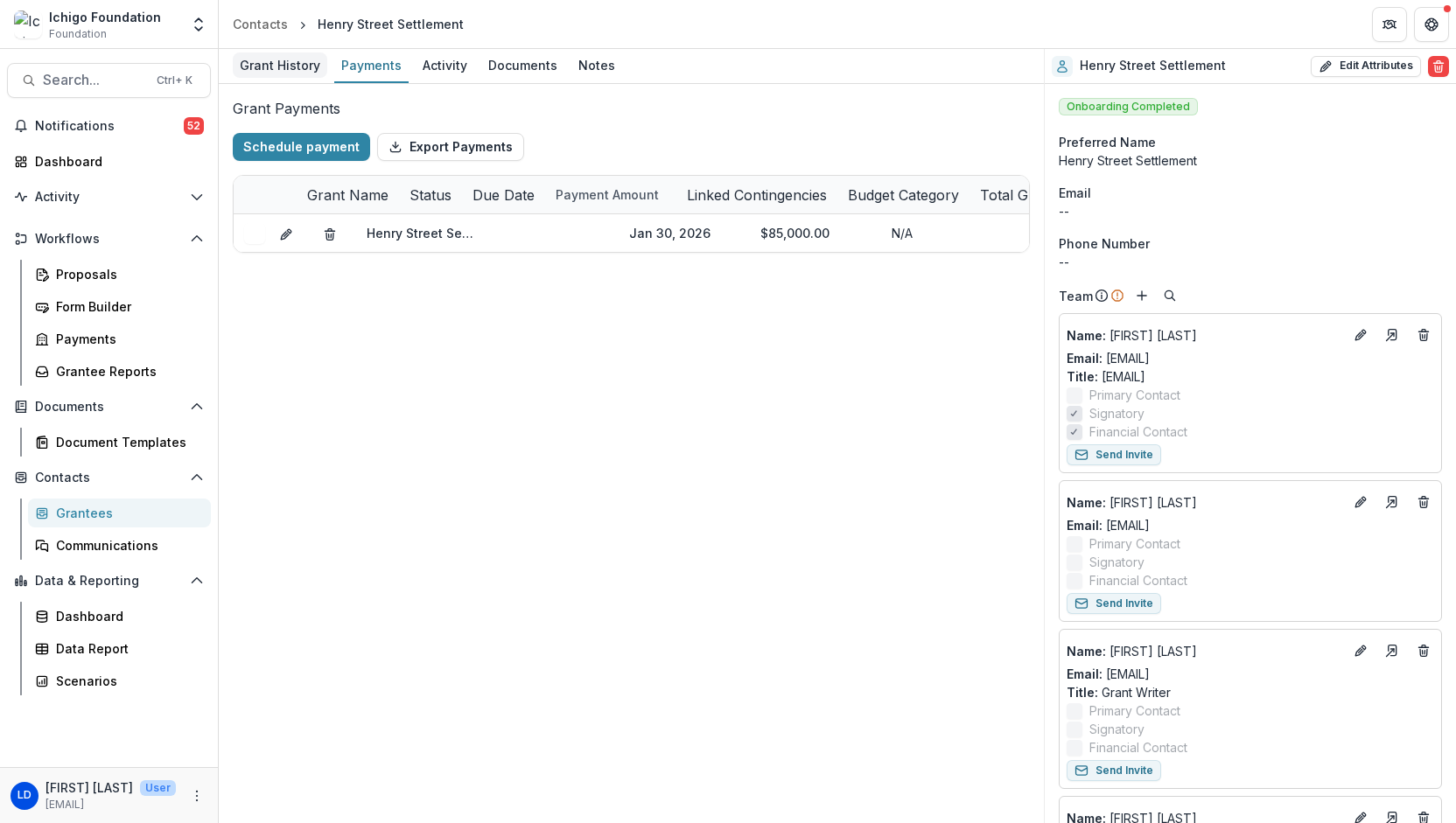 click on "Grant History" at bounding box center [280, 65] 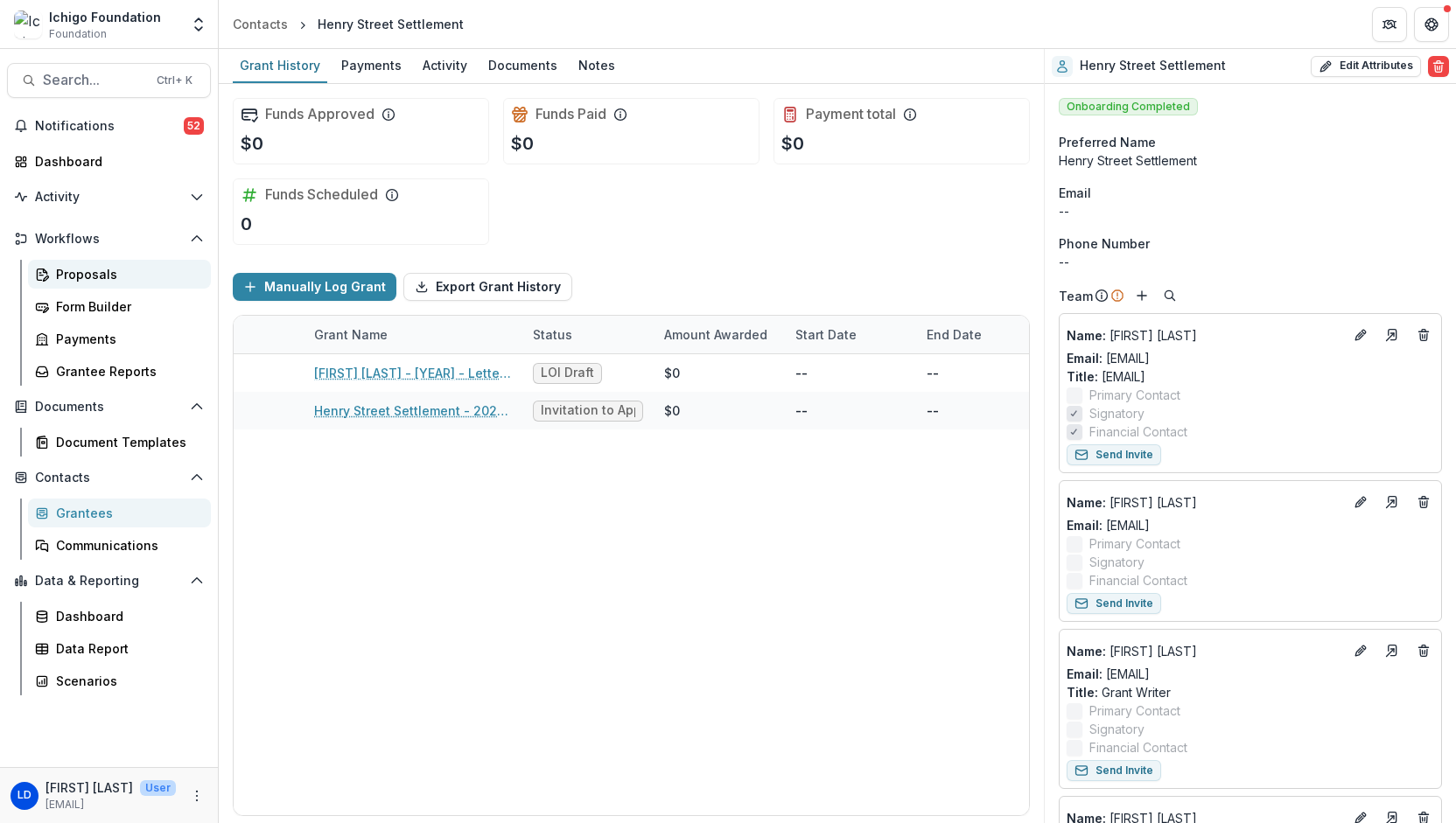 click on "Proposals" at bounding box center (126, 274) 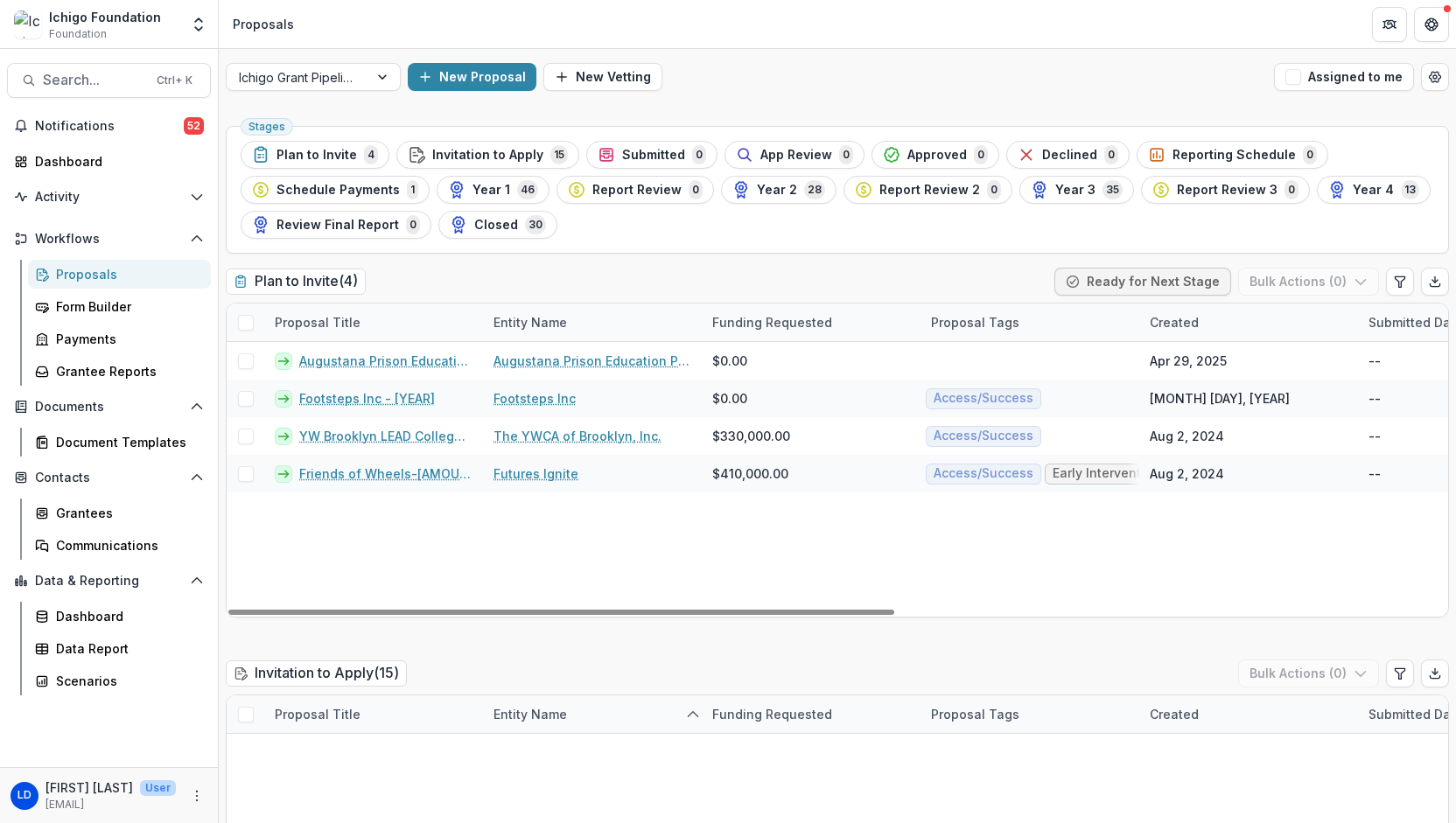 click on "Augustana Prison Education Program - [YEAR] - Vetting Form Augustana Prison Education Program [AMOUNT] [DATE] -- Vetting Form [NUMBER] Footsteps Inc - [YEAR] Footsteps Inc [AMOUNT] Access/Success [DATE] -- Discretionary Form [NUMBER] YW Brooklyn LEAD College Access and Leadership Program The YWCA of Brooklyn, Inc. [AMOUNT] Access/Success [DATE] -- Temelio Historical Onboarding Form [NUMBER] Friends of Wheels-[AMOUNT]/[DATE] Futures Ignite  [AMOUNT] Access/Success  Early Intervention  LGBTQ+ [DATE] -- Temelio Historical Onboarding Form [NUMBER]" at bounding box center [1339, 479] 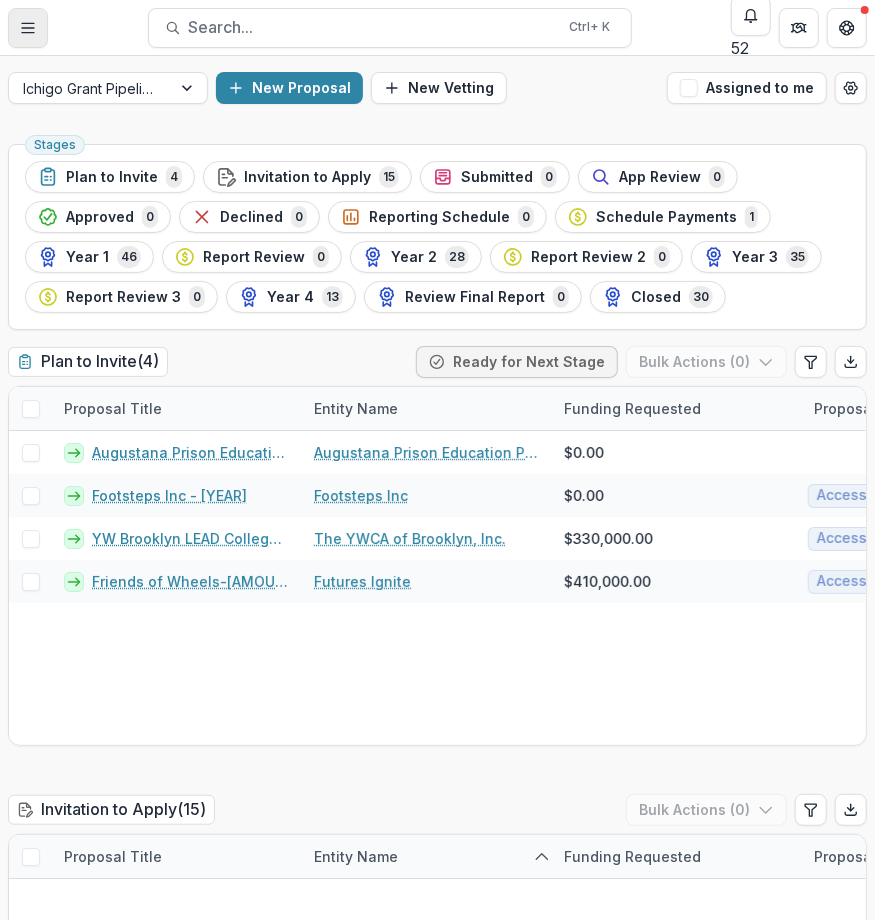 click 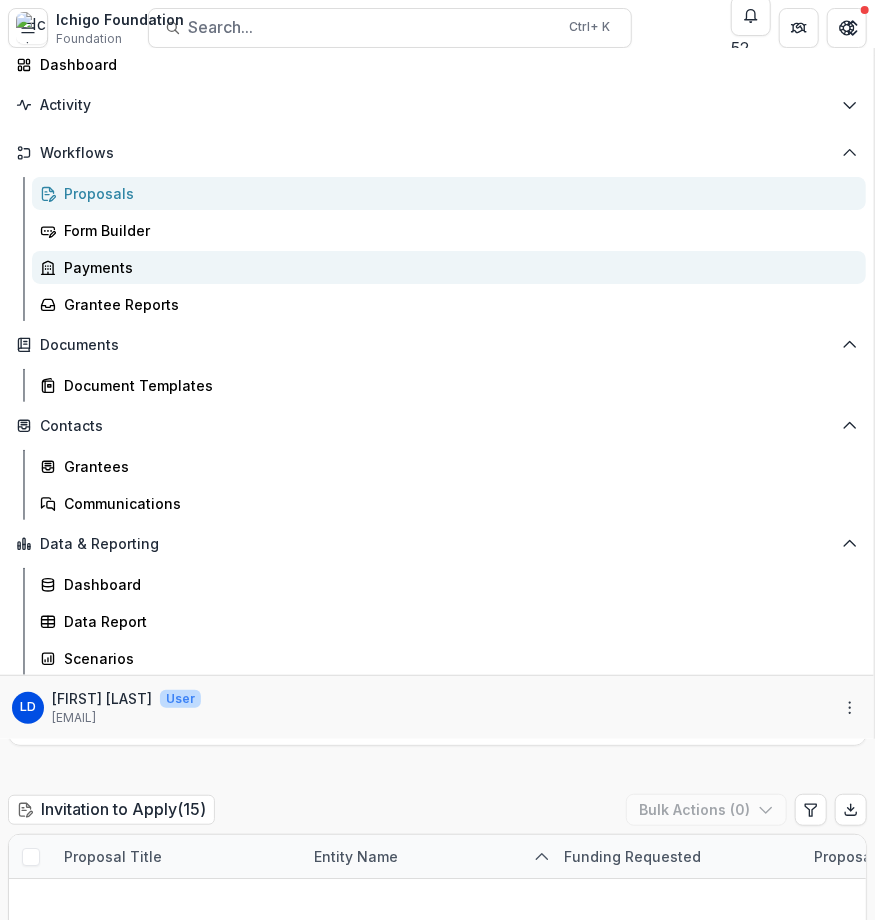 click on "Payments" at bounding box center (457, 267) 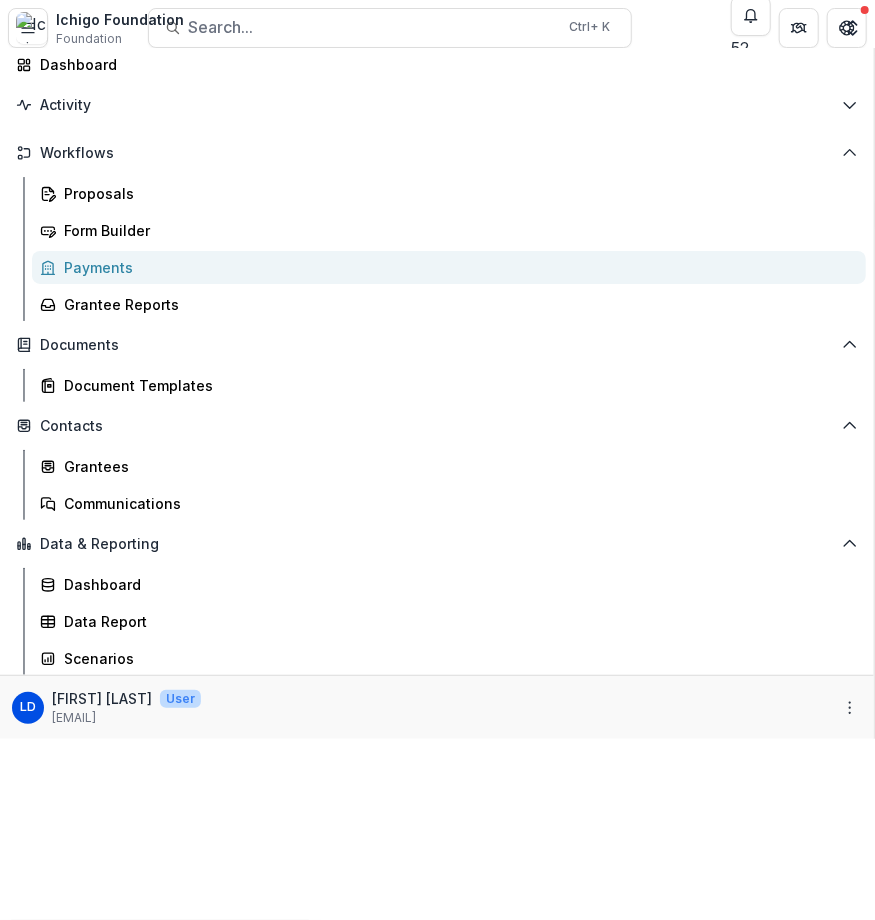 click on "Ichigo Foundation Foundation Foundations Ichigo Foundation Nonprofits [PERSON] Test Org [PERSON] Test Org Team Settings Admin Settings Dashboard Activity Tasks Workflows Proposals Form Builder Payments Grantee Reports Documents Document Templates Contacts Grantees Communications Data & Reporting Dashboard Data Report Scenarios [PERSON] [PERSON] User [EMAIL]" at bounding box center (437, 460) 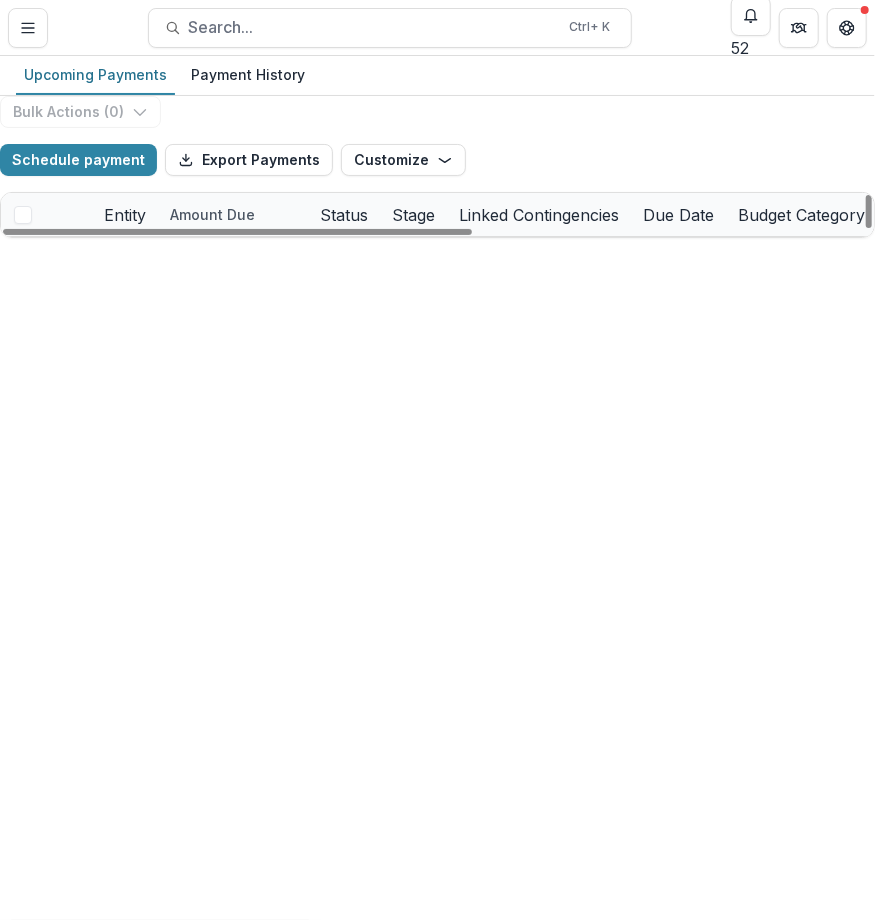 click on "**********" at bounding box center [519, 259] 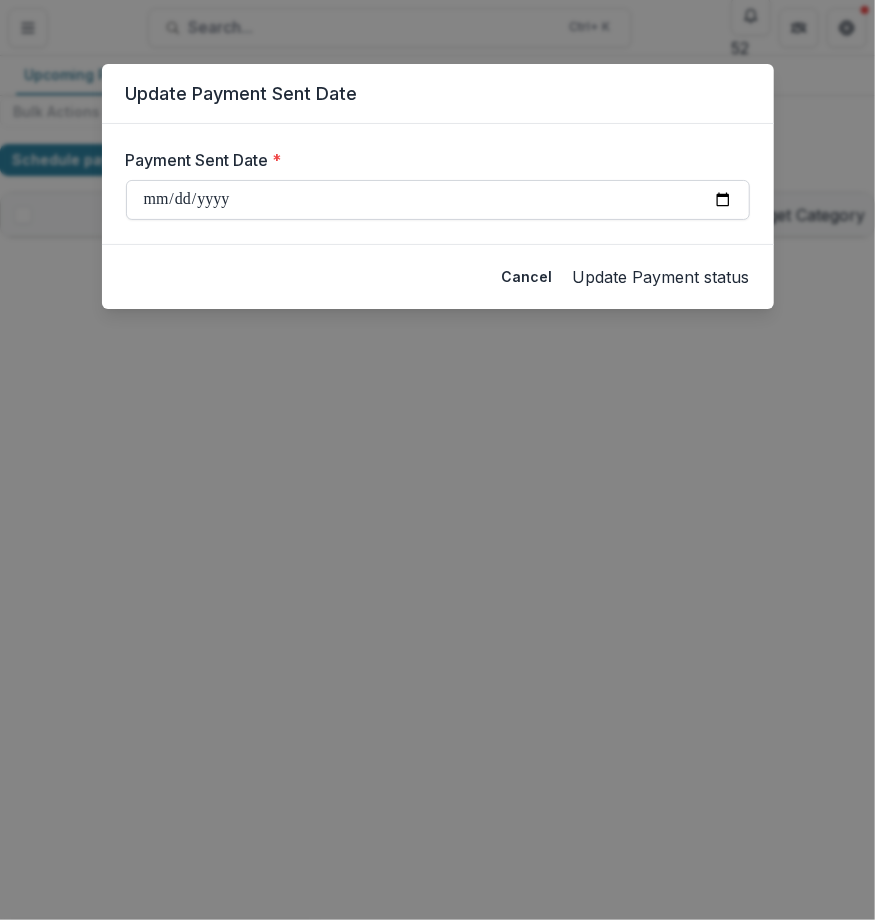 type on "**********" 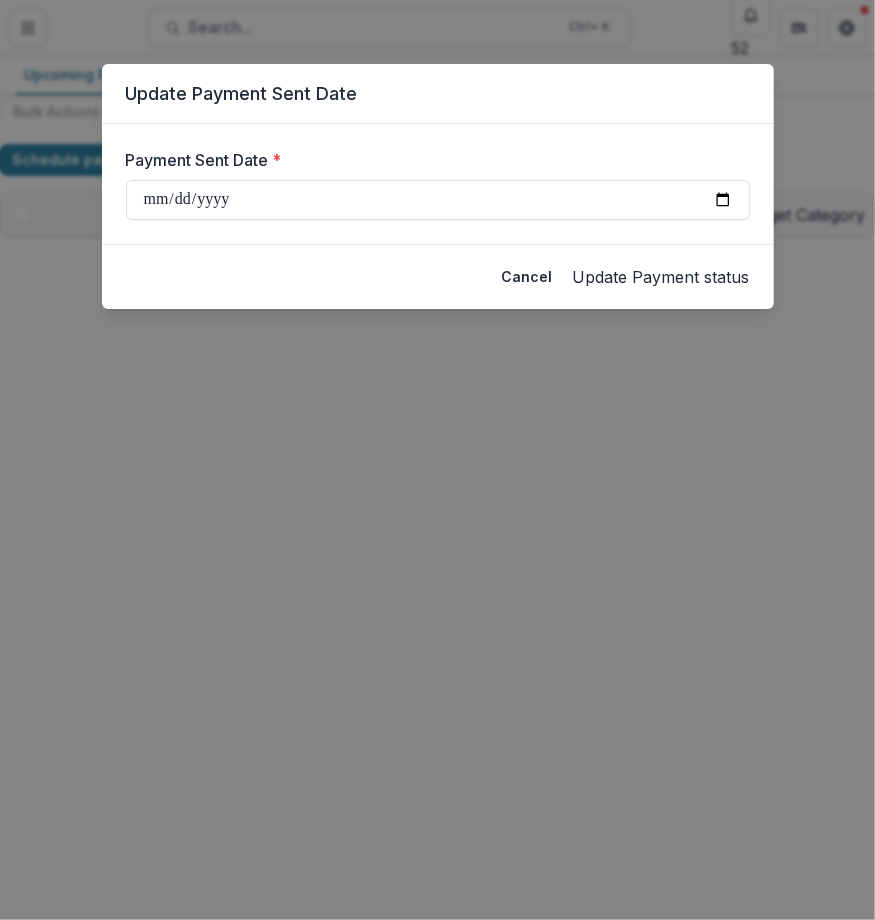 click on "Update Payment status" at bounding box center (661, 277) 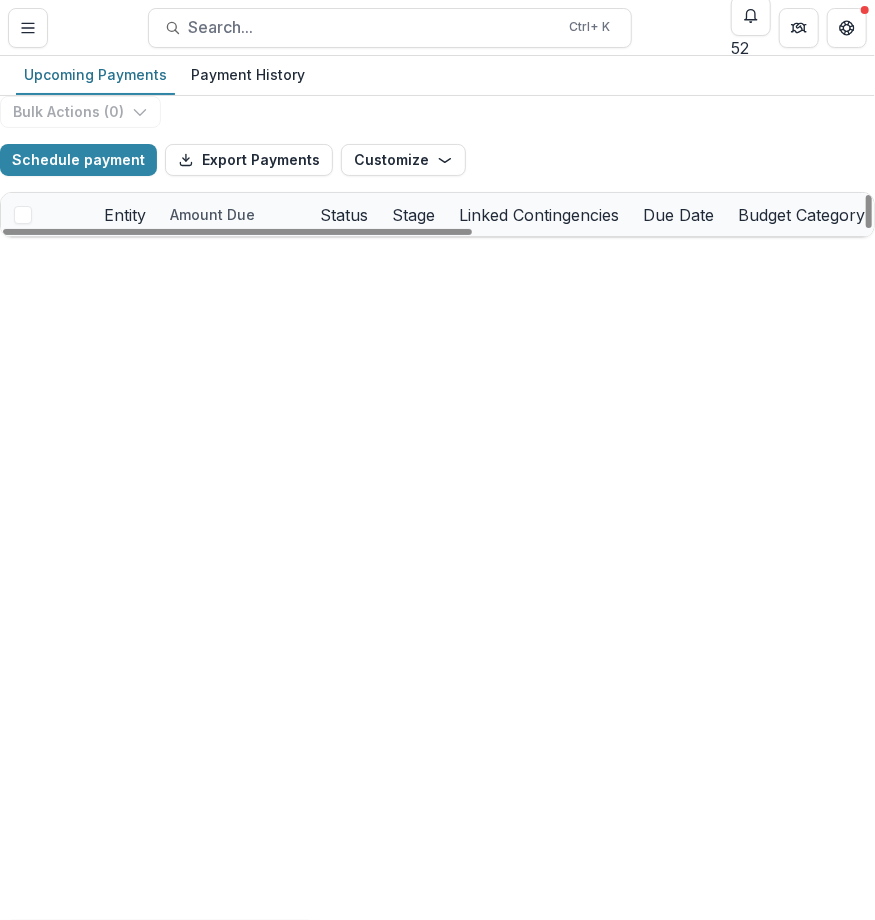 click on "Status" at bounding box center (344, 215) 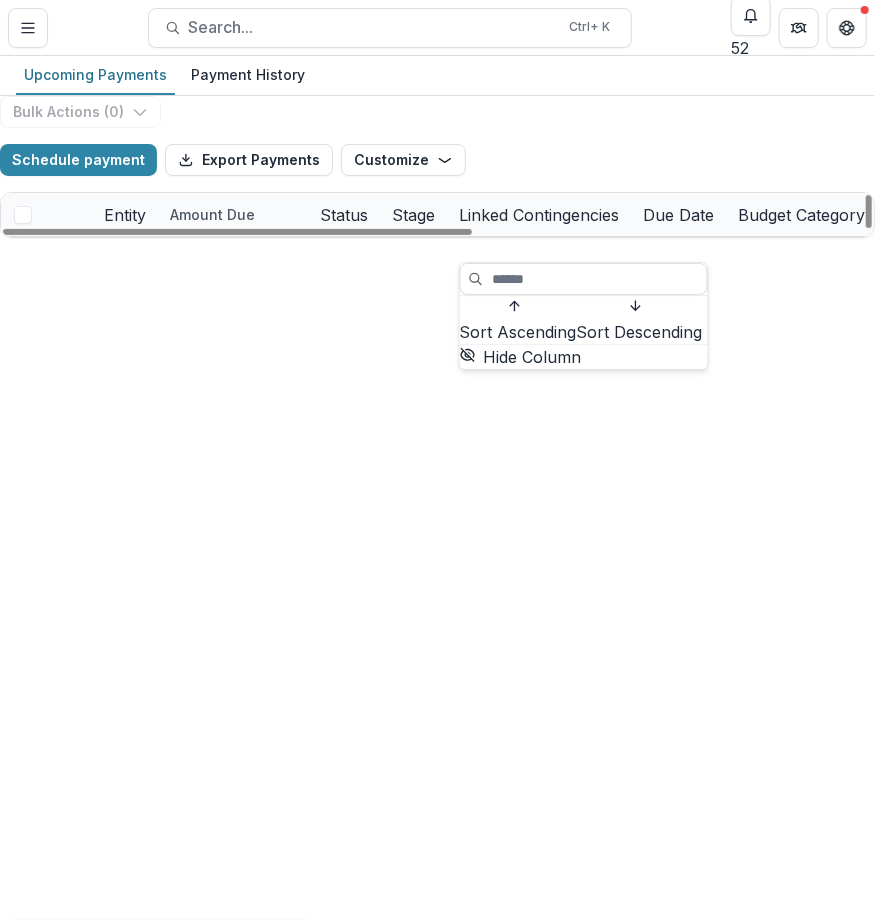 click on "Sort Ascending" at bounding box center [518, 332] 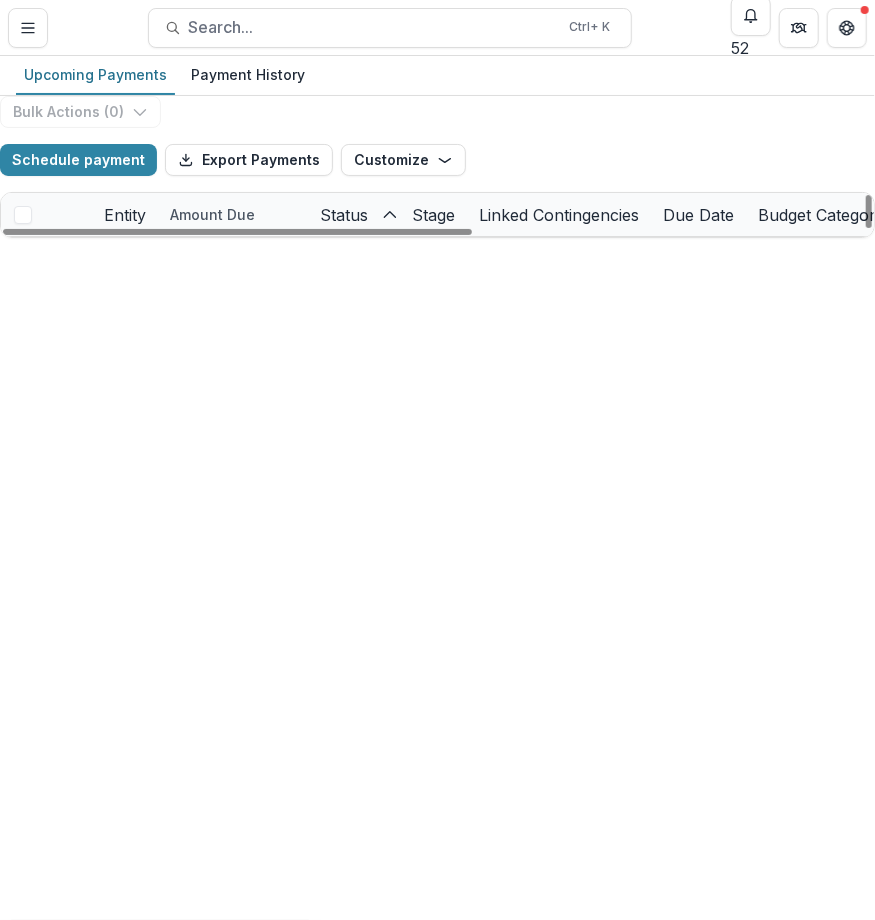 click on "**********" at bounding box center [437, 167] 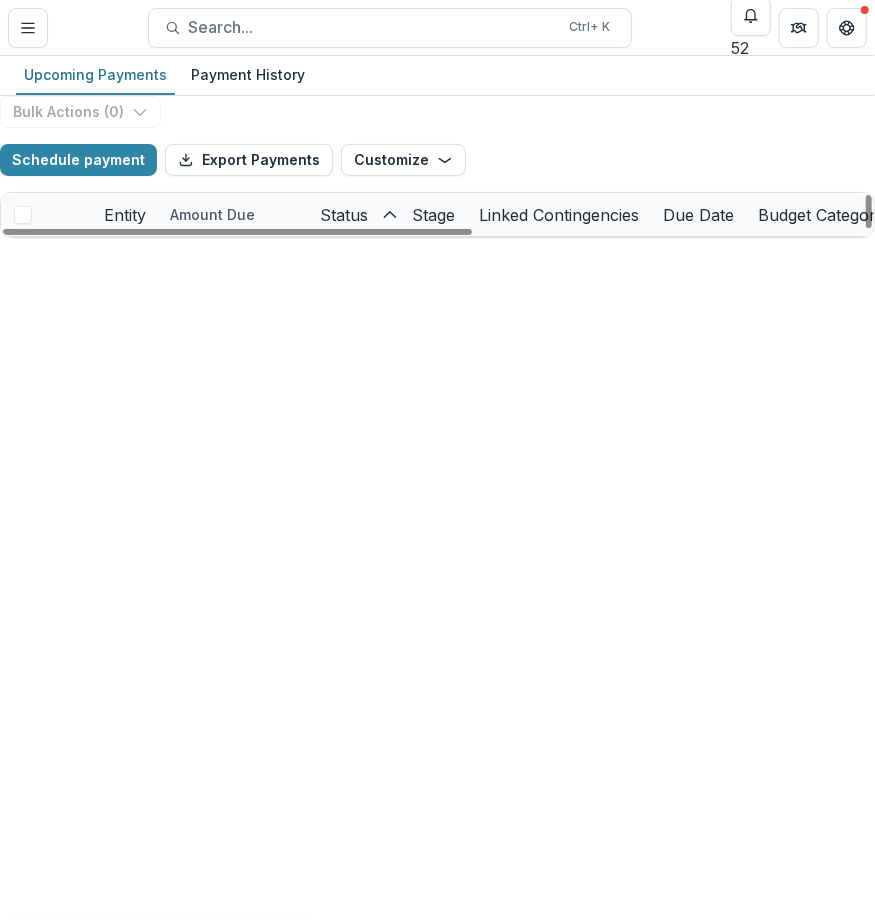 click on "Status" at bounding box center (354, 214) 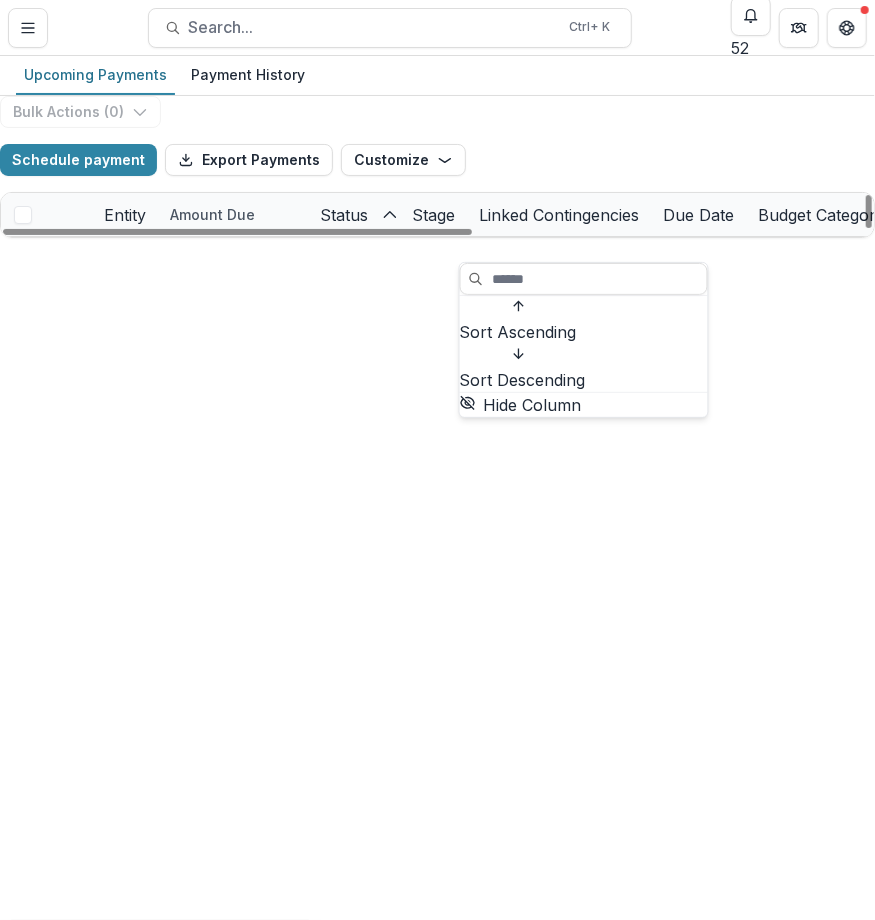click on "Sort Descending" at bounding box center [523, 380] 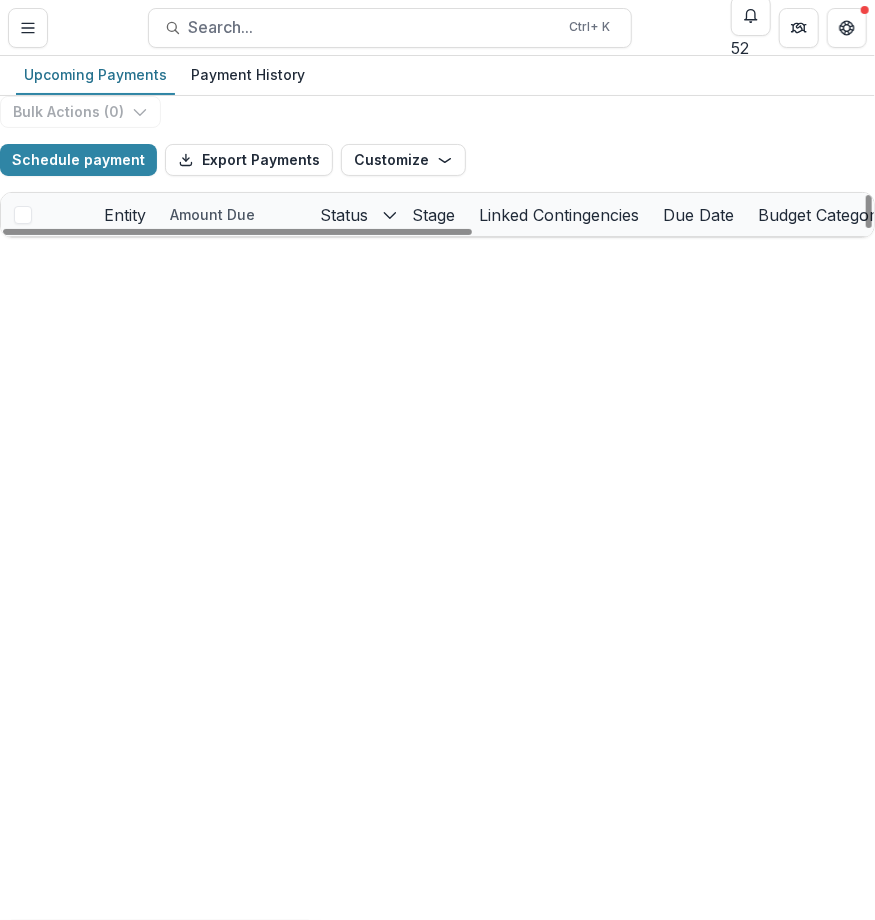 click on "**********" at bounding box center (437, 167) 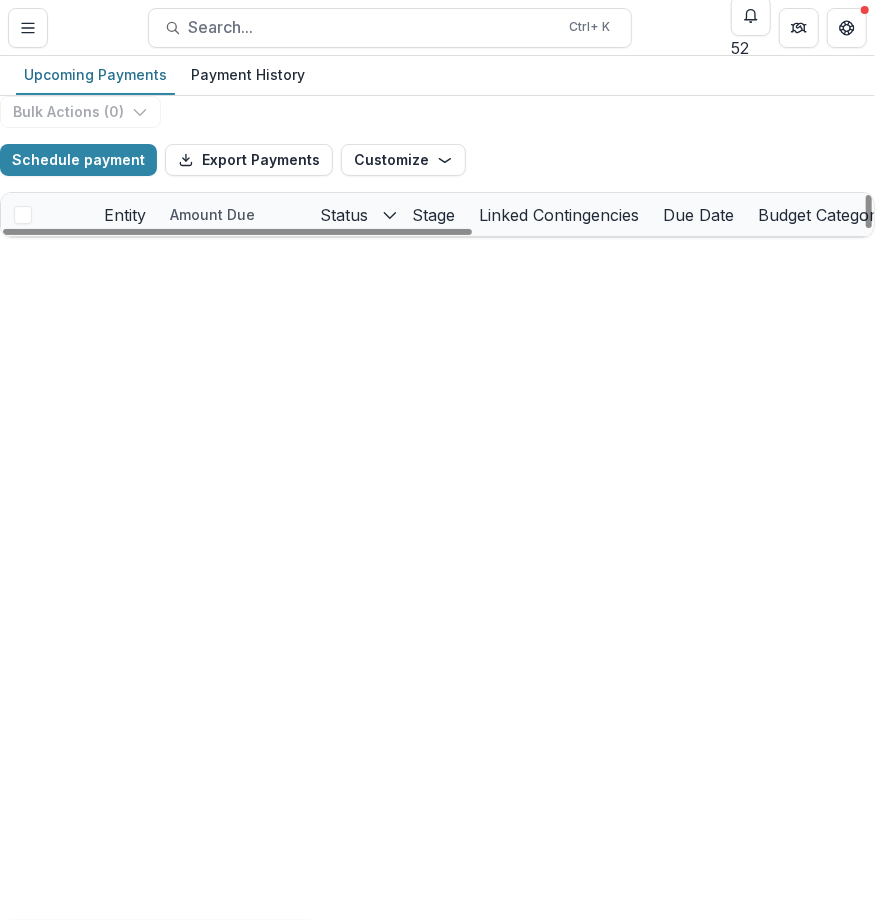 click on "**********" at bounding box center (437, 167) 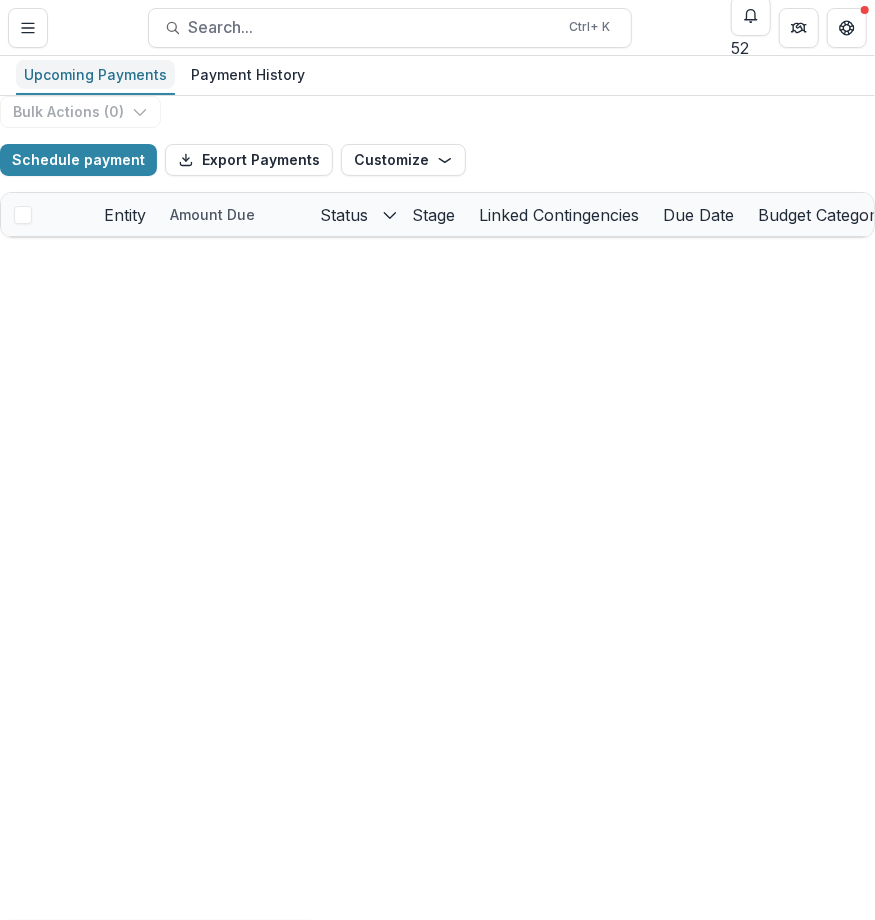 click on "Upcoming Payments" at bounding box center [95, 74] 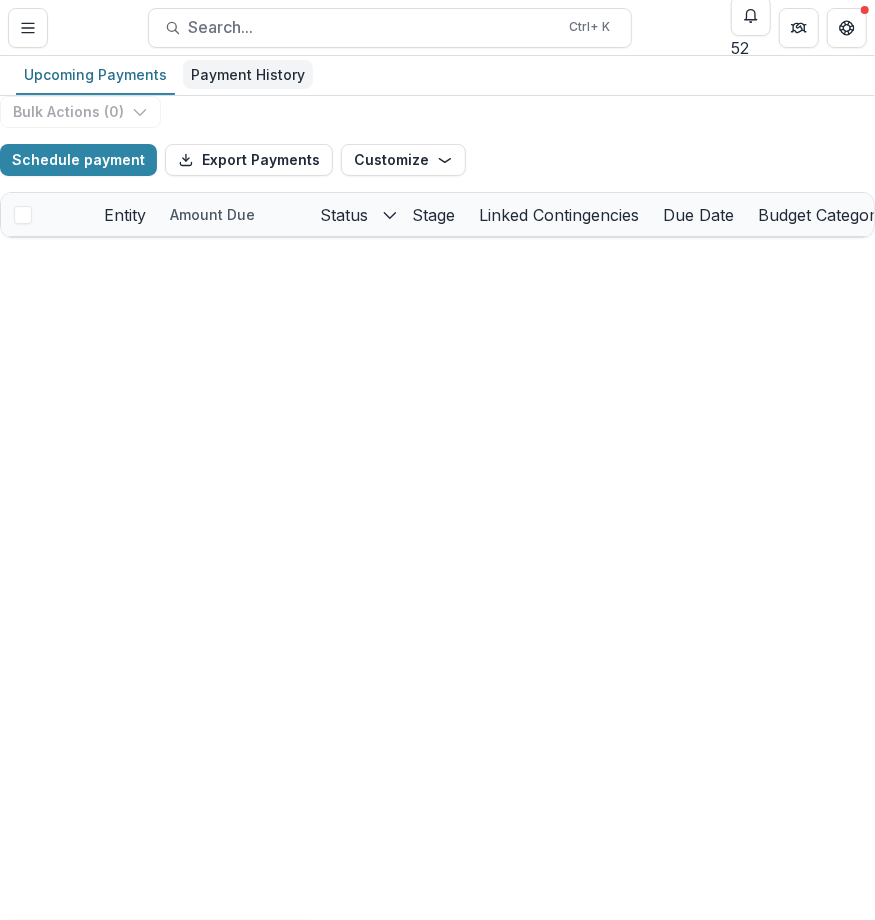 click on "Payment History" at bounding box center (248, 74) 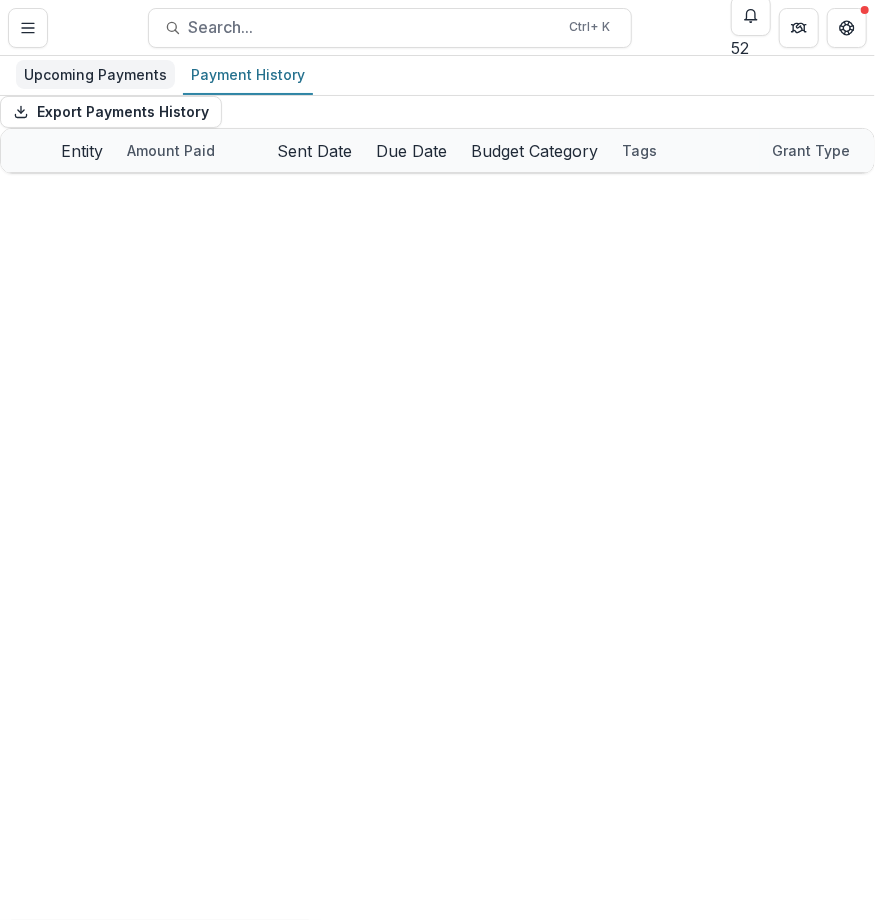 click on "Upcoming Payments" at bounding box center (95, 74) 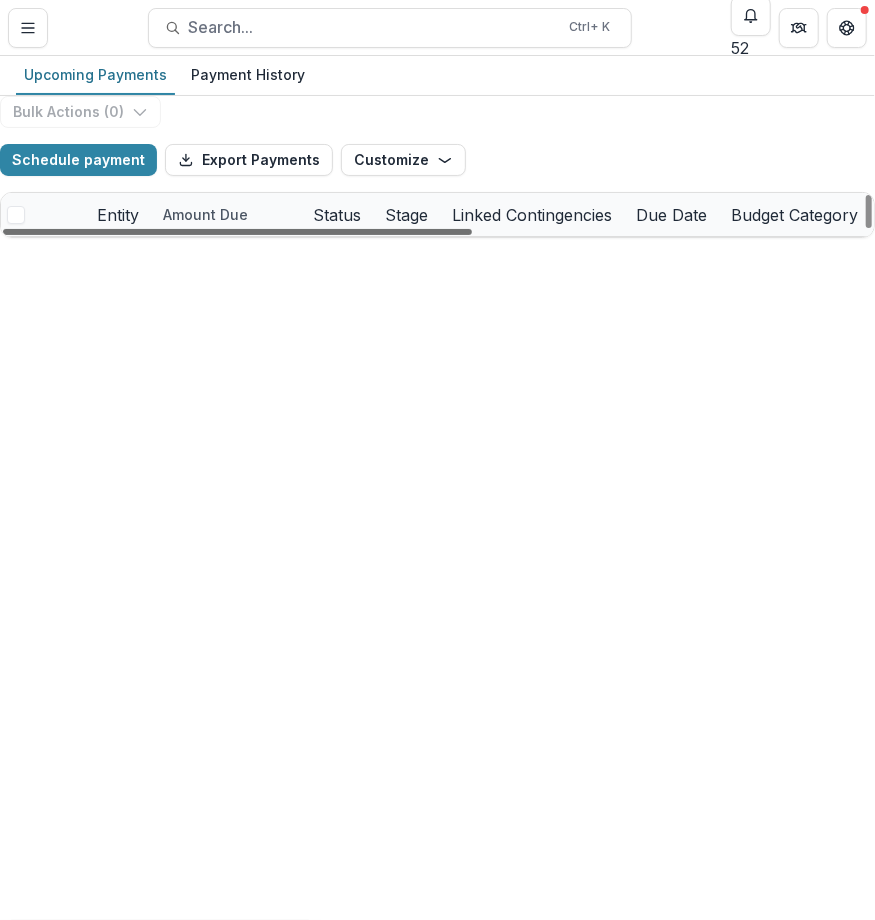 scroll, scrollTop: 0, scrollLeft: 1, axis: horizontal 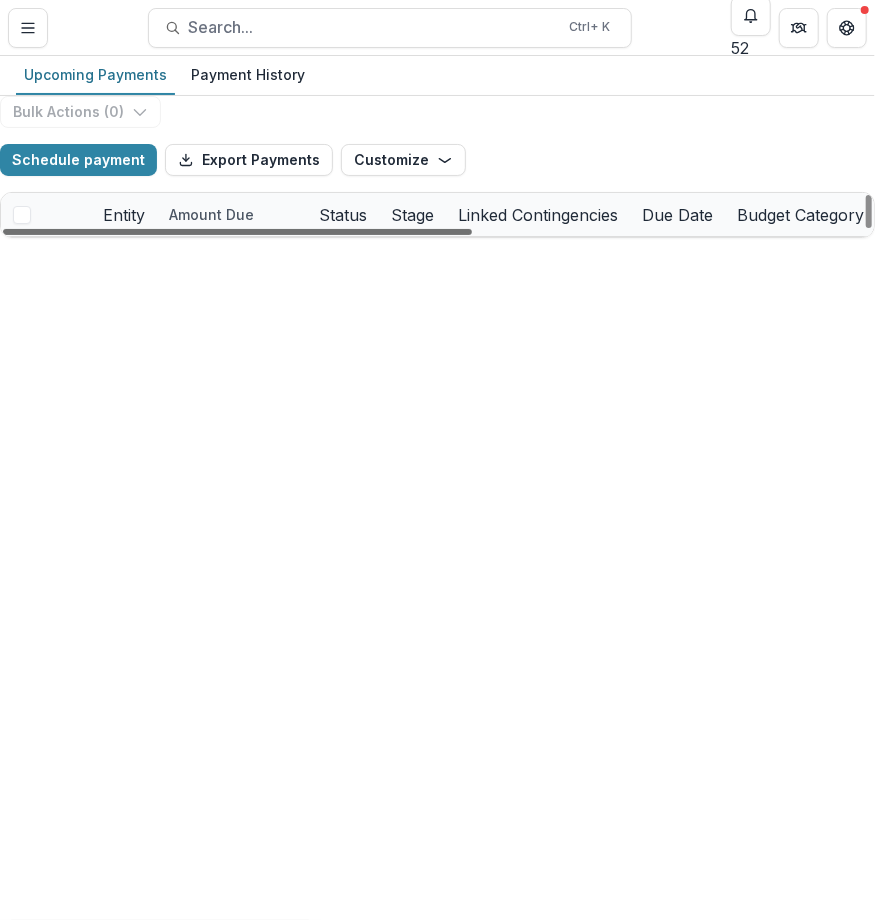 click at bounding box center [237, 232] 